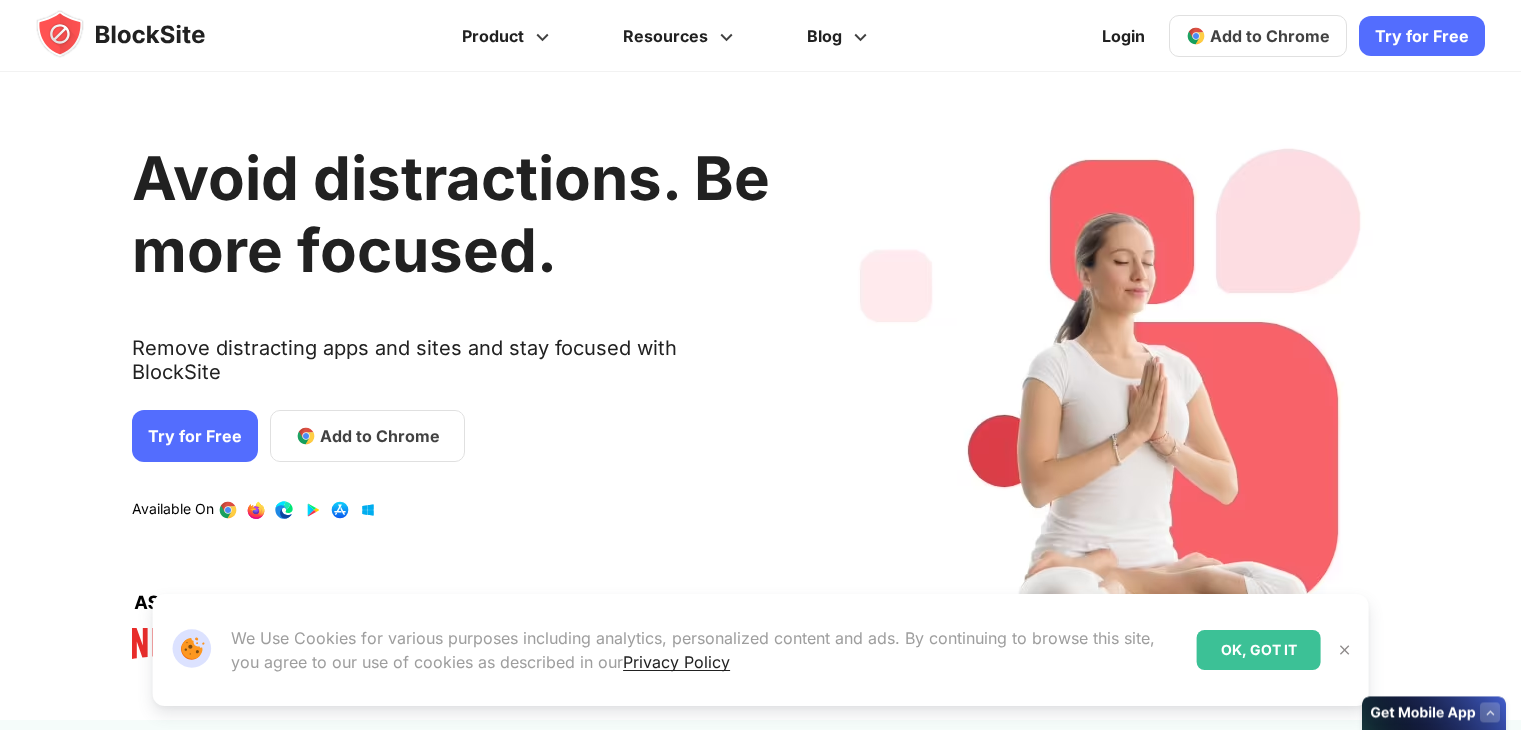 scroll, scrollTop: 0, scrollLeft: 0, axis: both 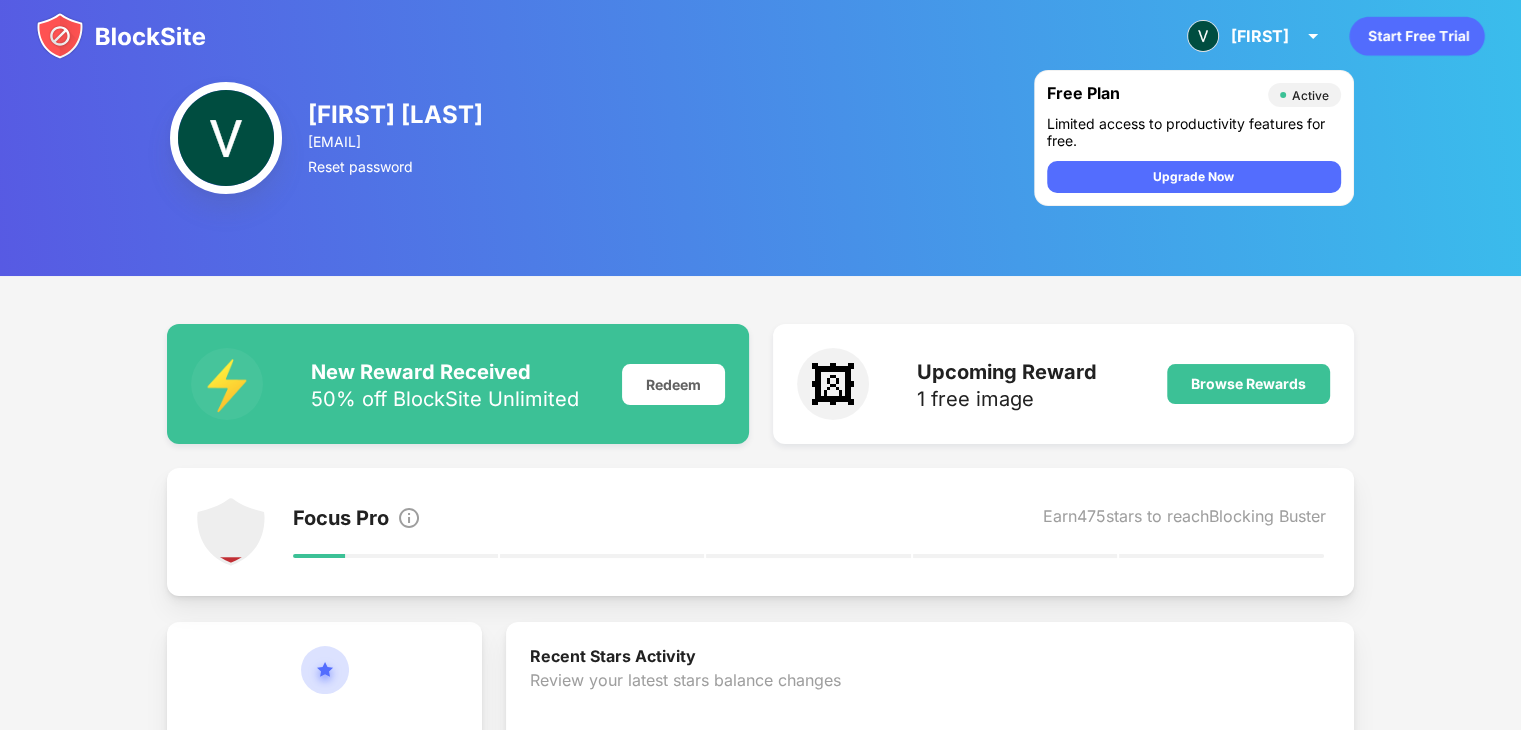click on "[FIRST] [FIRST] [LAST] View Account Insights Premium Rewards Settings Support Log Out [FIRST] [LAST] [EMAIL] Reset password Free Plan Active Limited access to productivity features for free. Upgrade Now ⚡️ New Reward Received 50% off BlockSite Unlimited Redeem 🖼 Upcoming Reward 1 free image Browse Rewards Focus Pro Earn  475  stars to reach  Blocking Buster 25 Current Stars Stay focused & use key features to earn stars Recent Stars Activity Review your latest stars balance changes 🙌🏻 + 15  Stars Nice job! You added your first site to your block list. [DATE] 🎈 + 10  Stars You are logged in! Log in on more devices to sync and stay productive. [DATE] Unleash the Full Power of BlockSite 3 Day free trial. Cancel anytime, no questions asked. Go Unlimited Why Go Unlimited? Category Blocking Fastest way to block Add Unlimited Sites To Your Block List Anywhere. Anytime. Learn About Your Browsing Habits Explore browsing trends Choose Your Own Block Page Your own images & text [YEAR]" at bounding box center [760, 781] 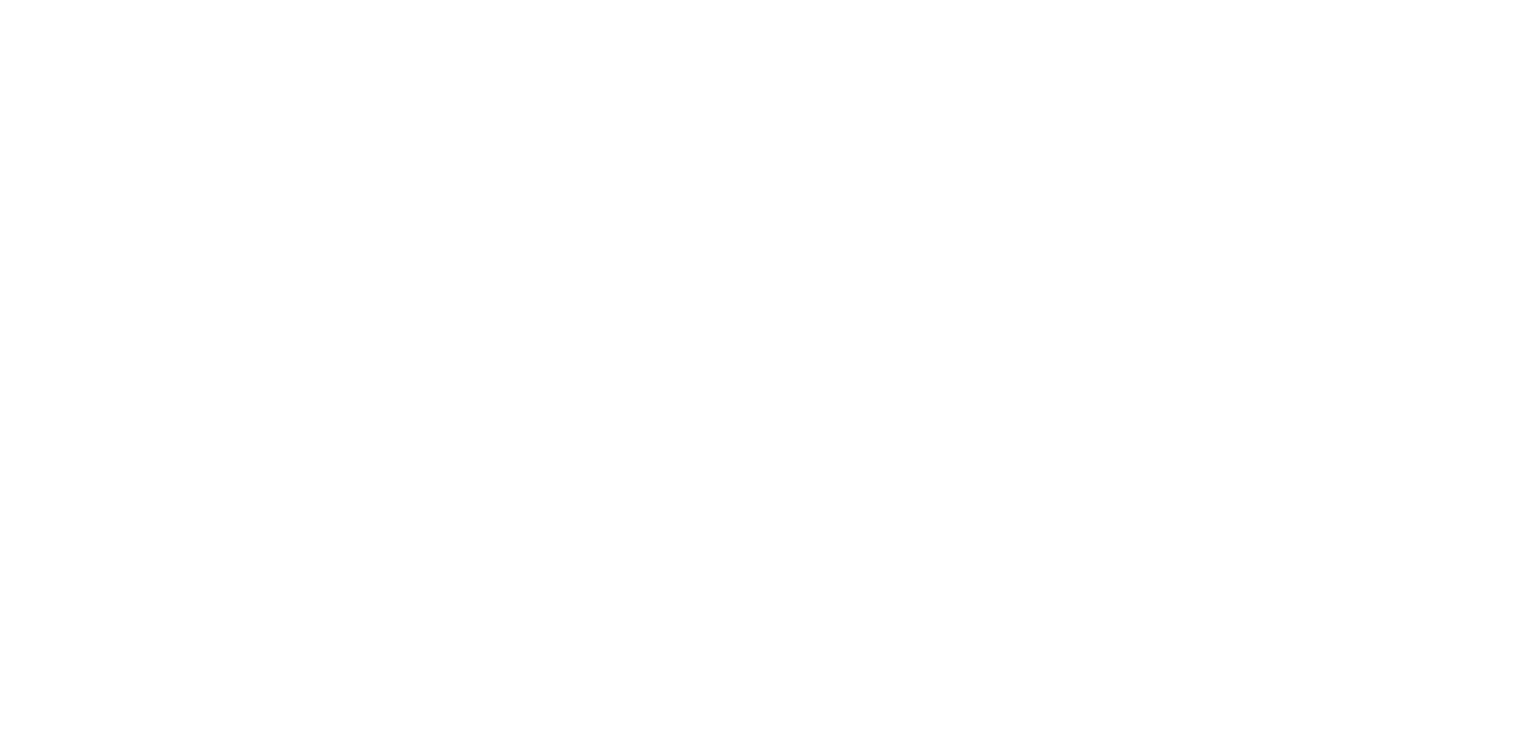 click at bounding box center (768, 0) 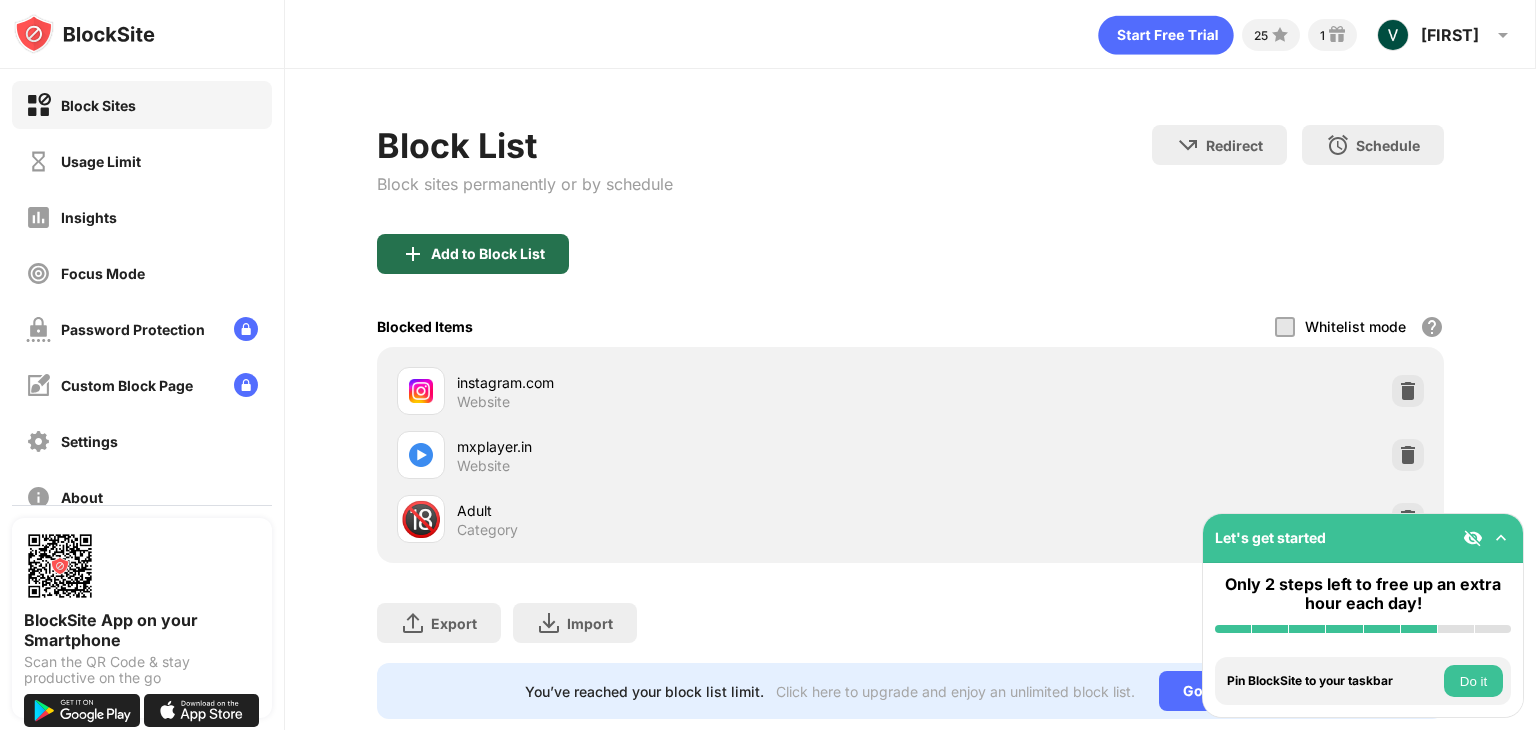 click on "Add to Block List" at bounding box center [488, 254] 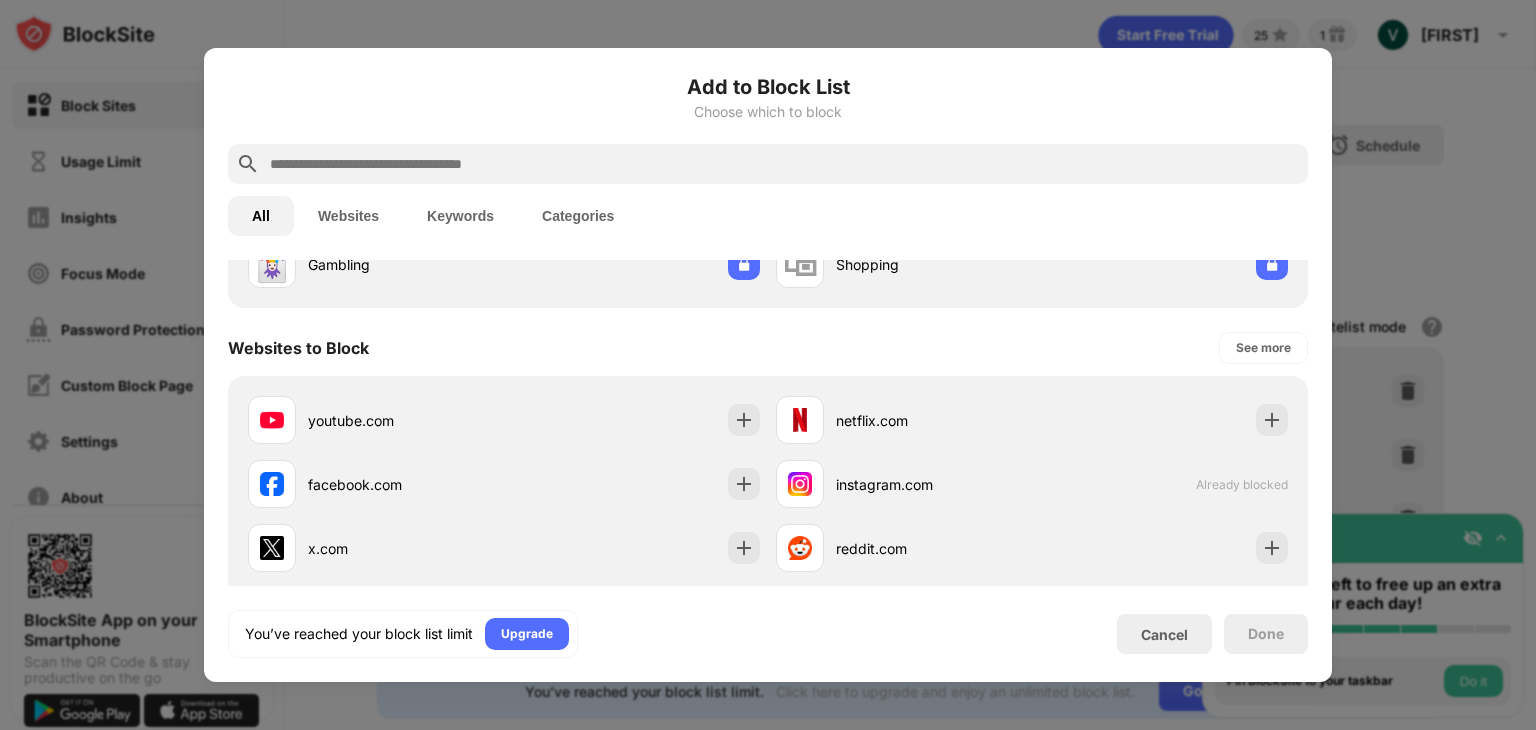 scroll, scrollTop: 256, scrollLeft: 0, axis: vertical 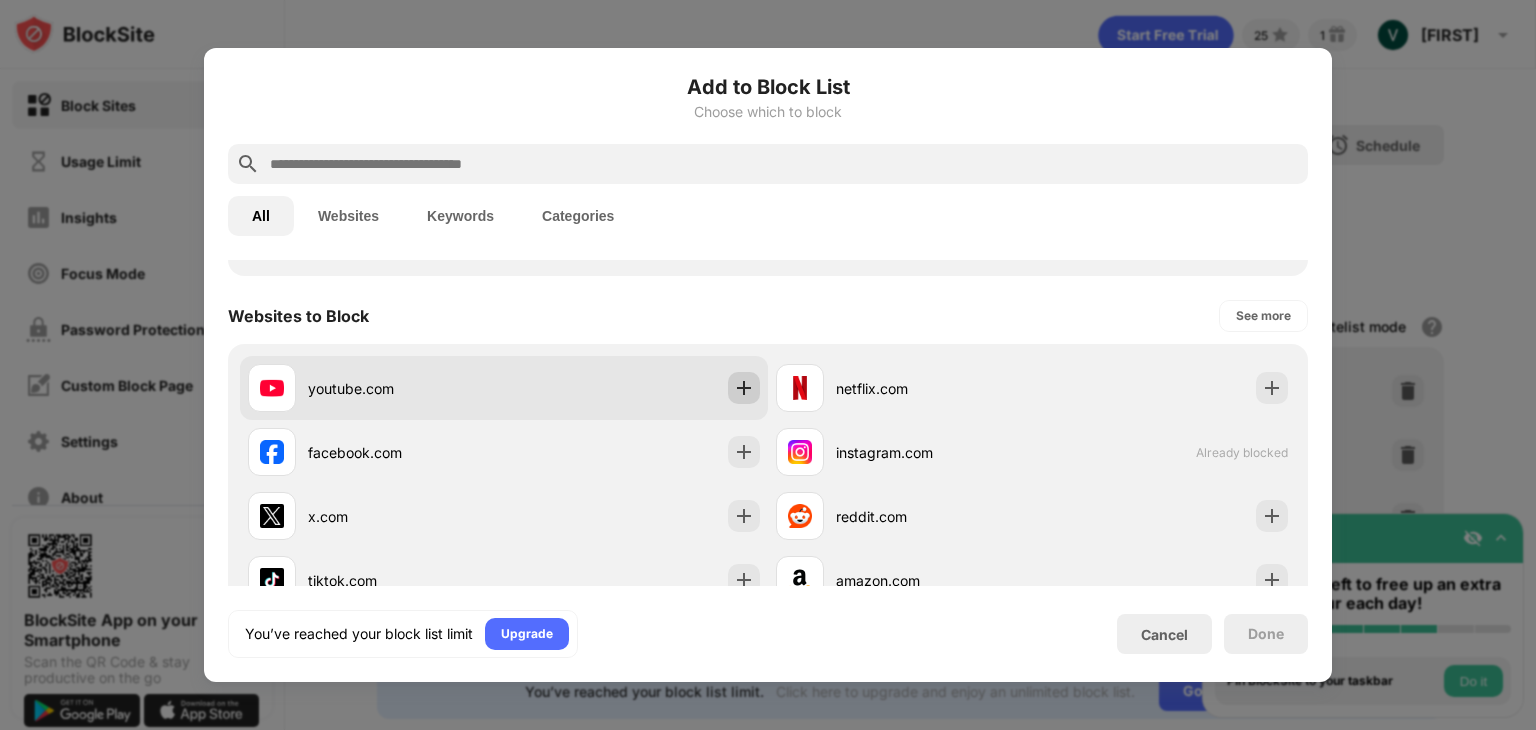 click at bounding box center (744, 388) 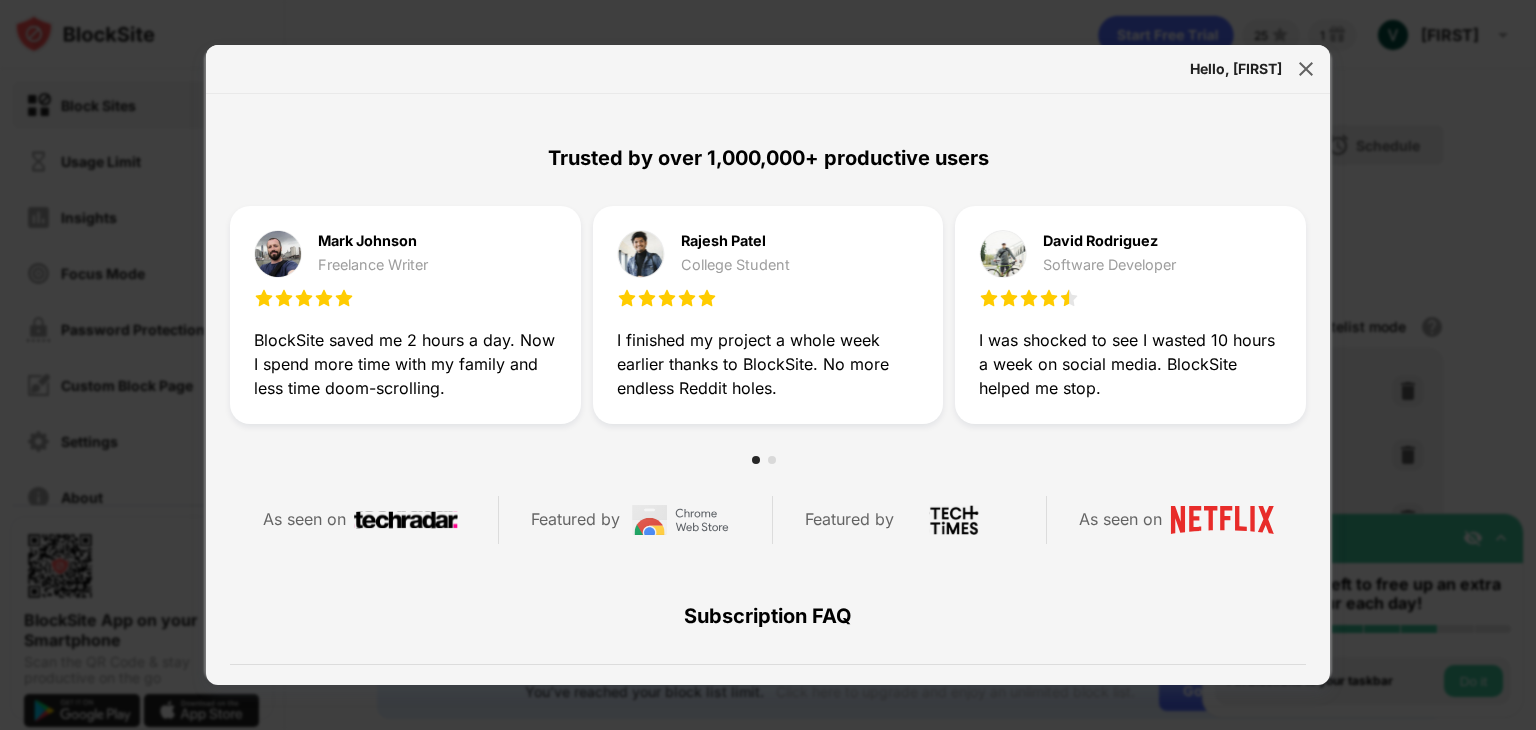 scroll, scrollTop: 550, scrollLeft: 0, axis: vertical 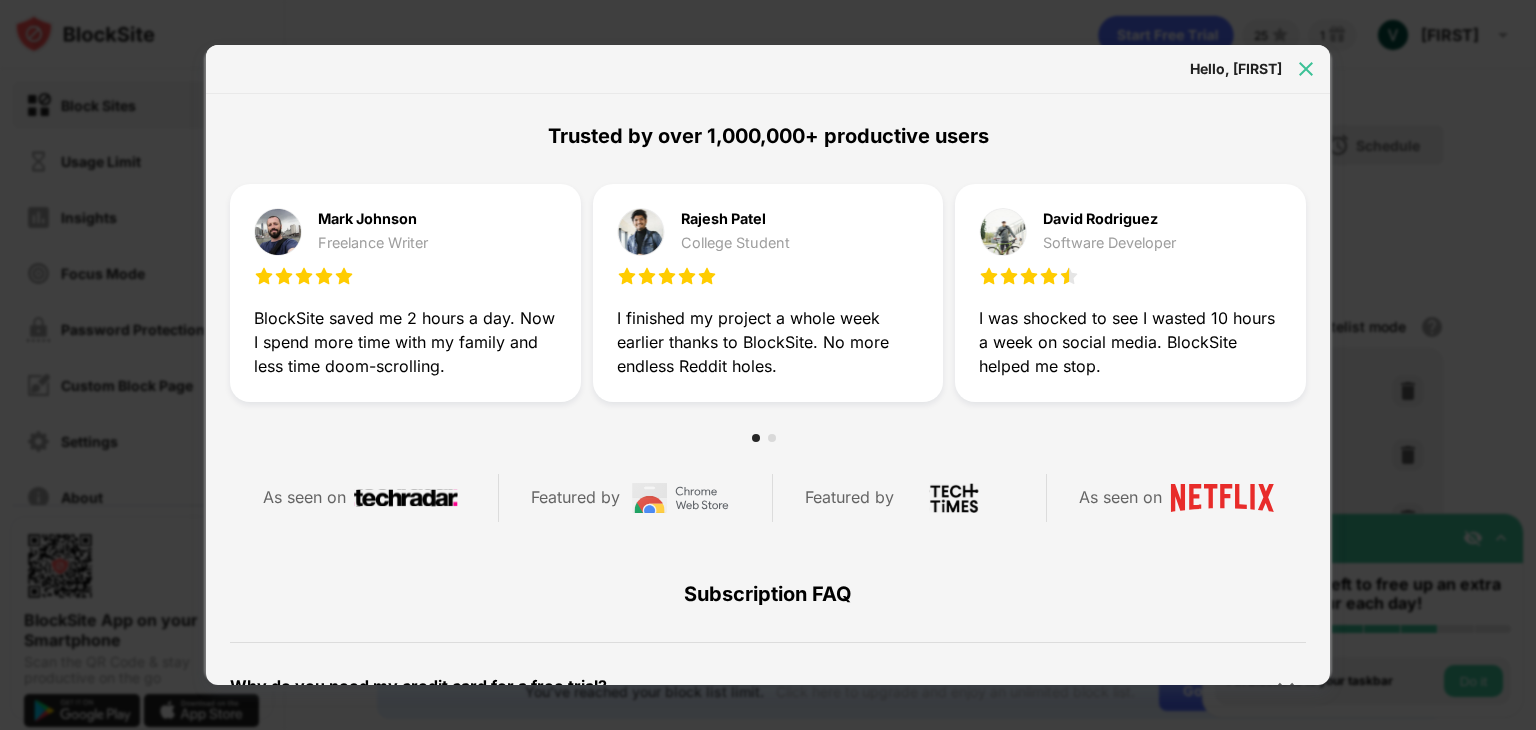 click at bounding box center (1306, 69) 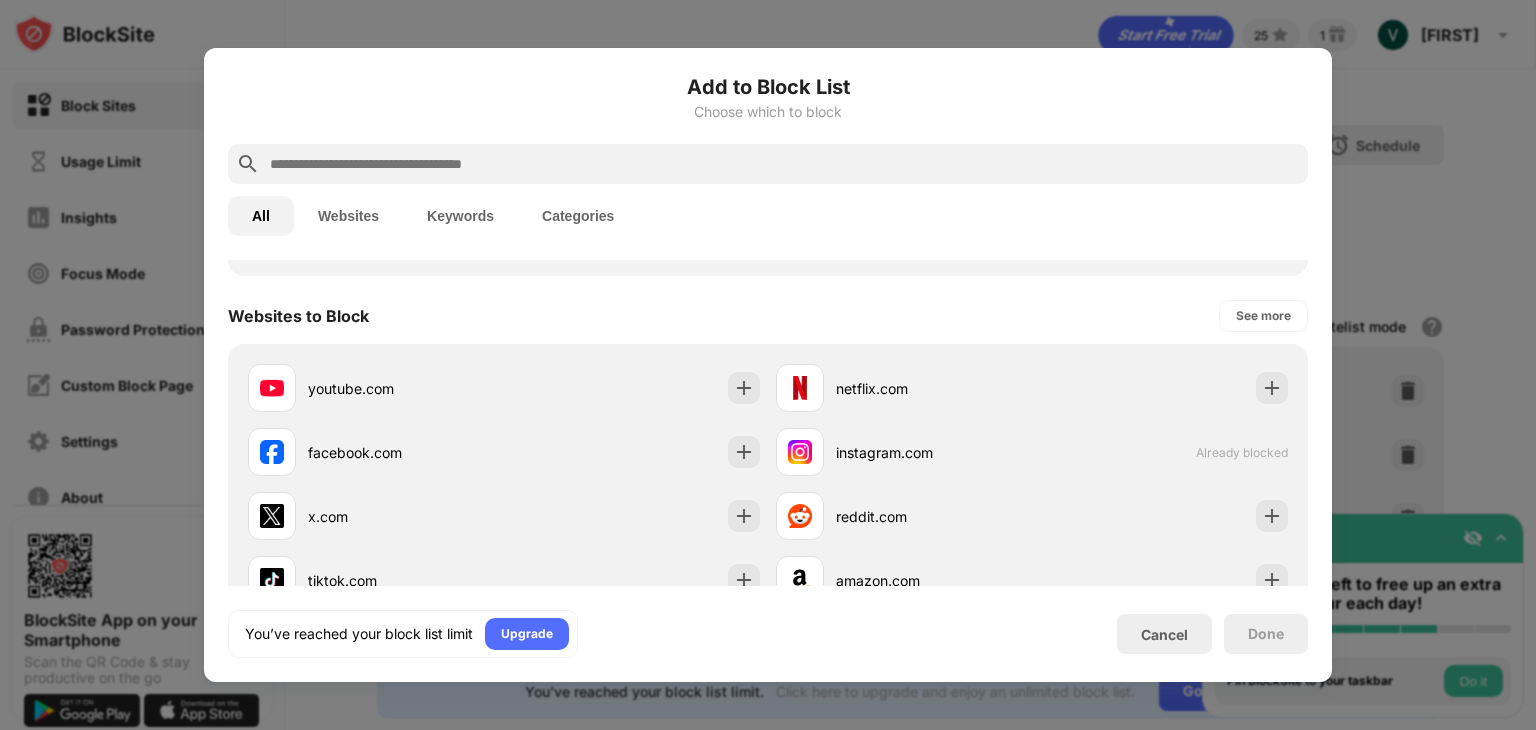 click at bounding box center (768, 365) 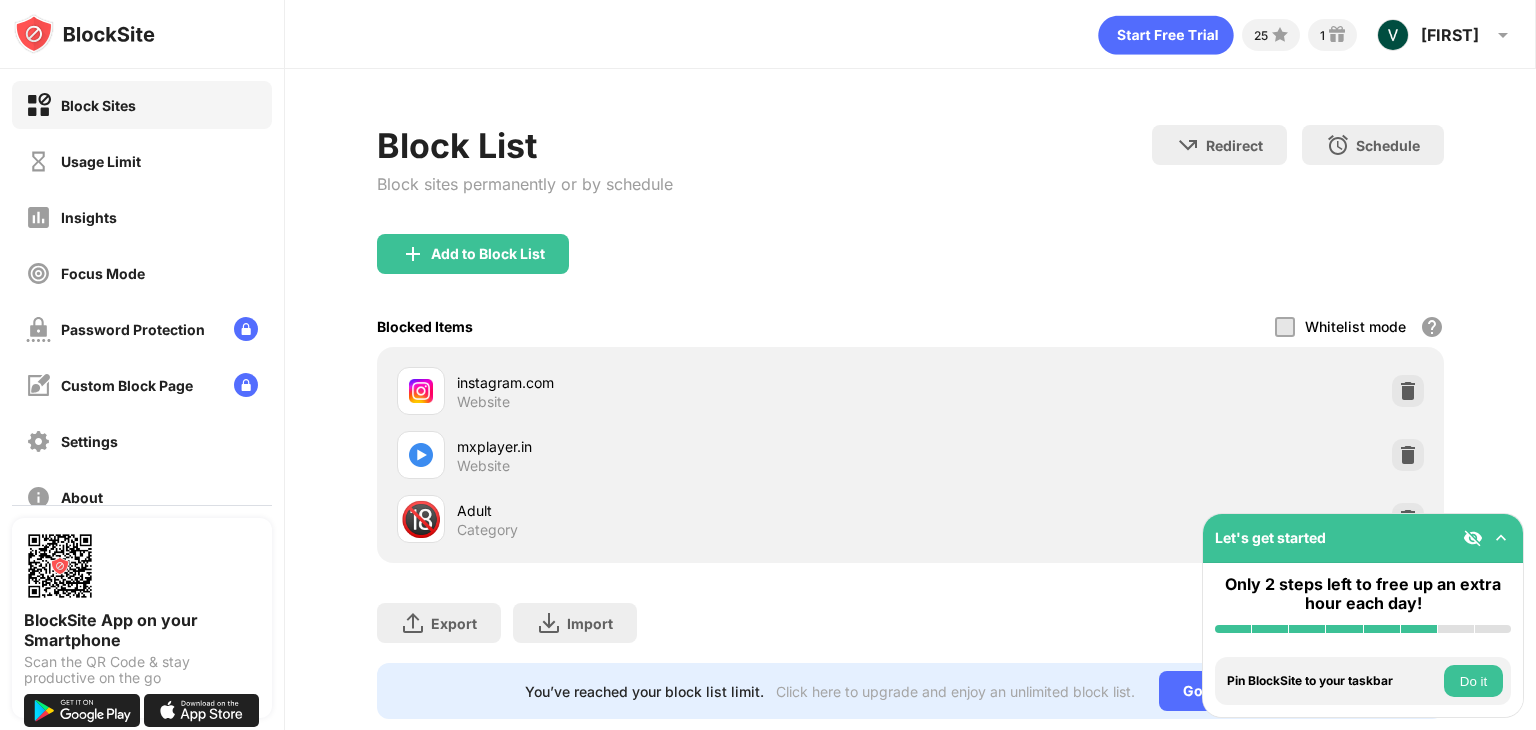 scroll, scrollTop: 59, scrollLeft: 0, axis: vertical 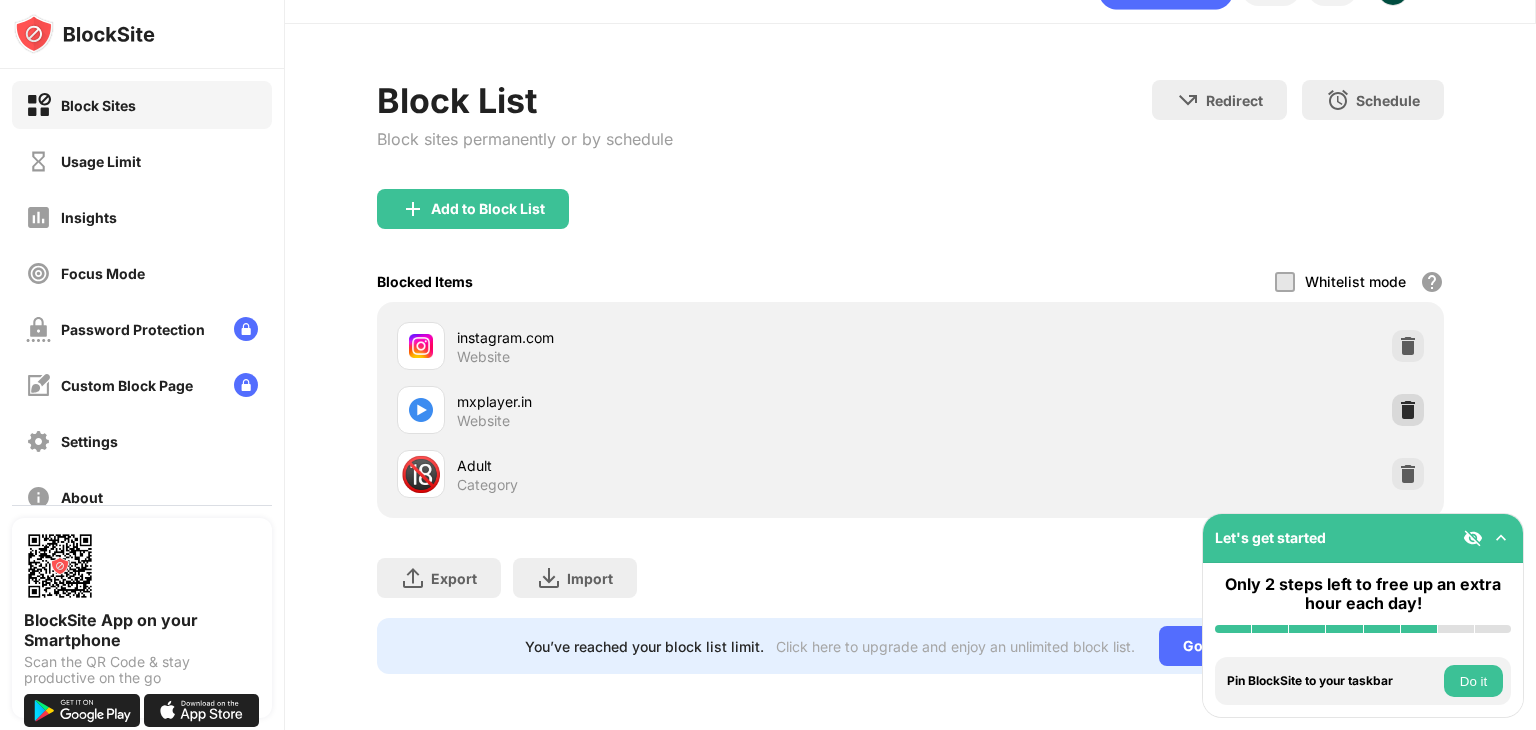 click at bounding box center (1408, 410) 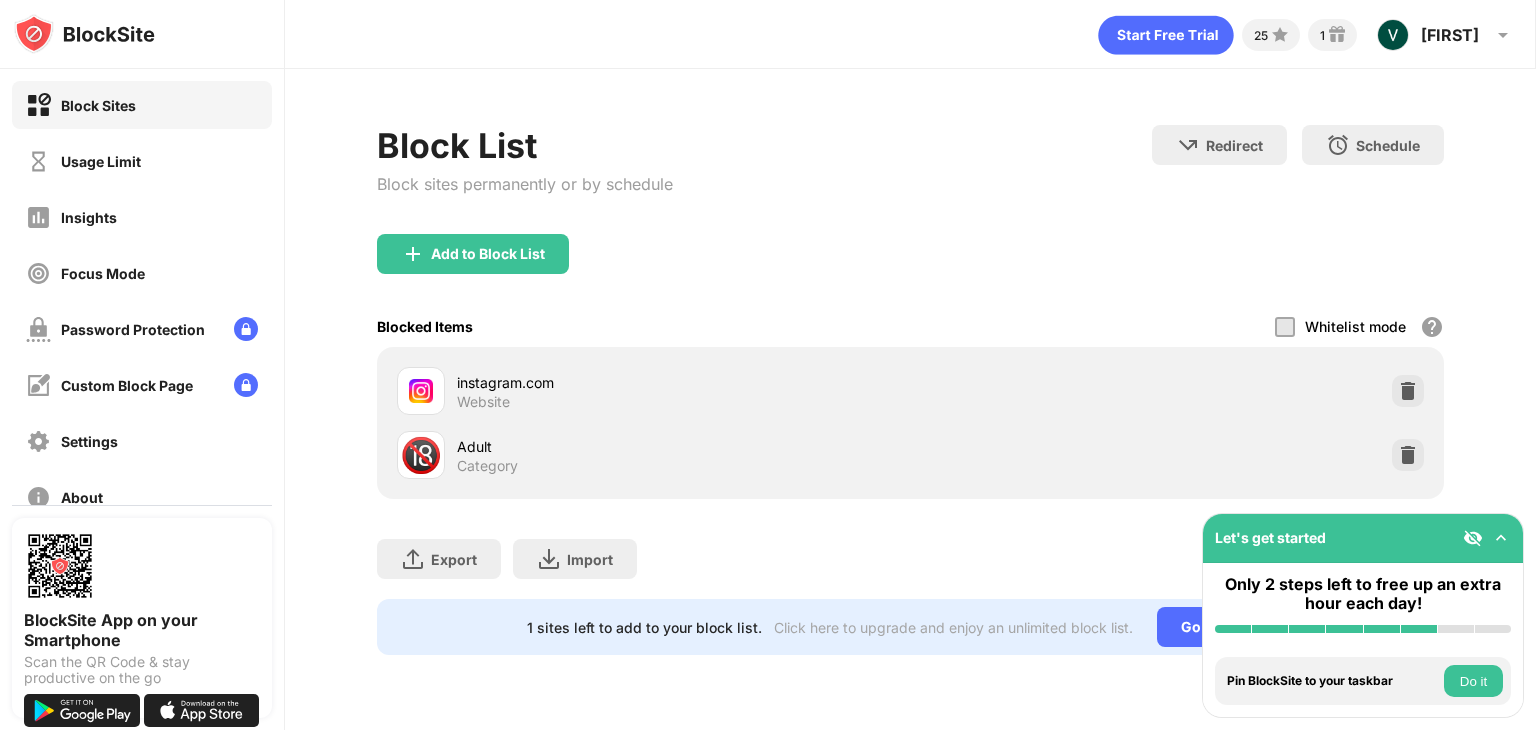 scroll, scrollTop: 0, scrollLeft: 0, axis: both 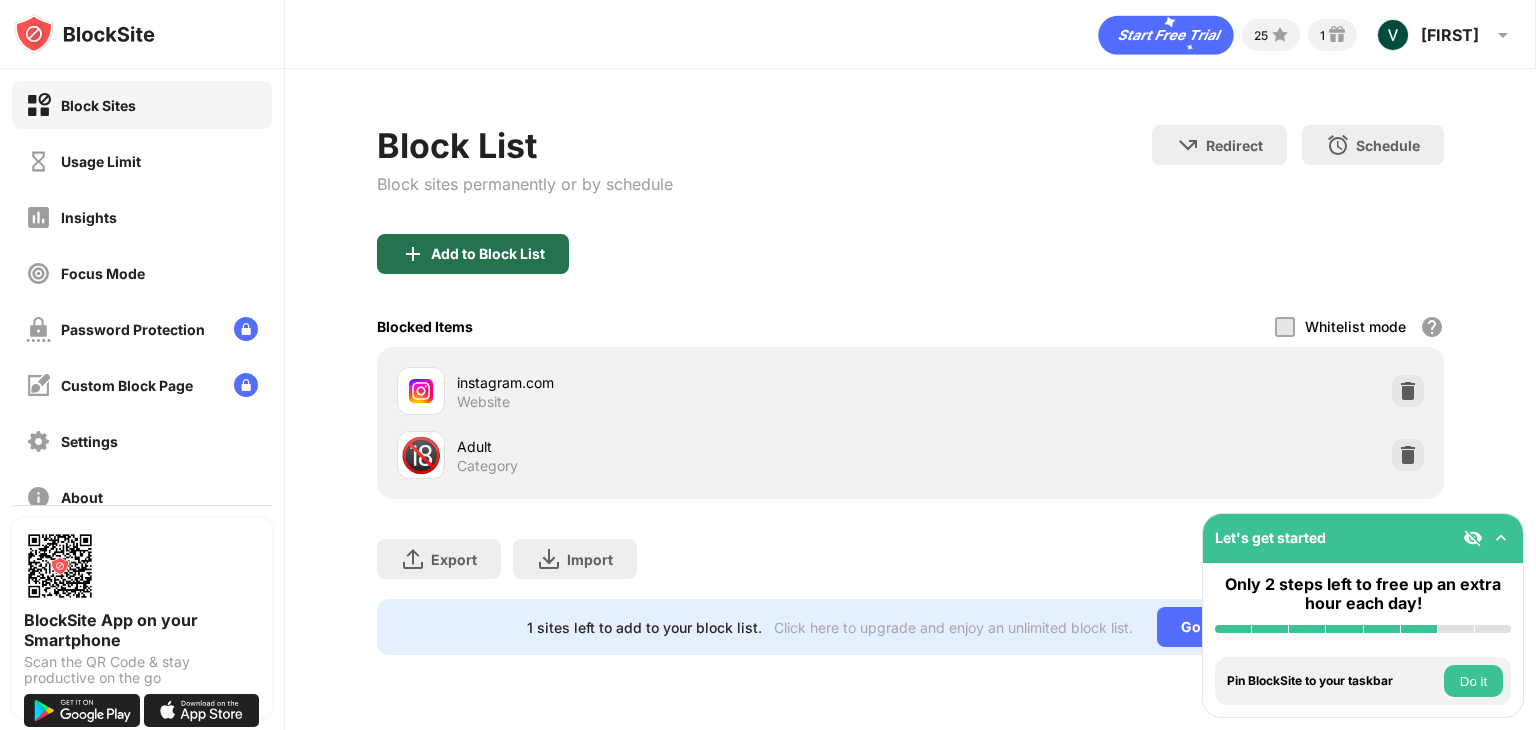 click on "Add to Block List" at bounding box center [473, 254] 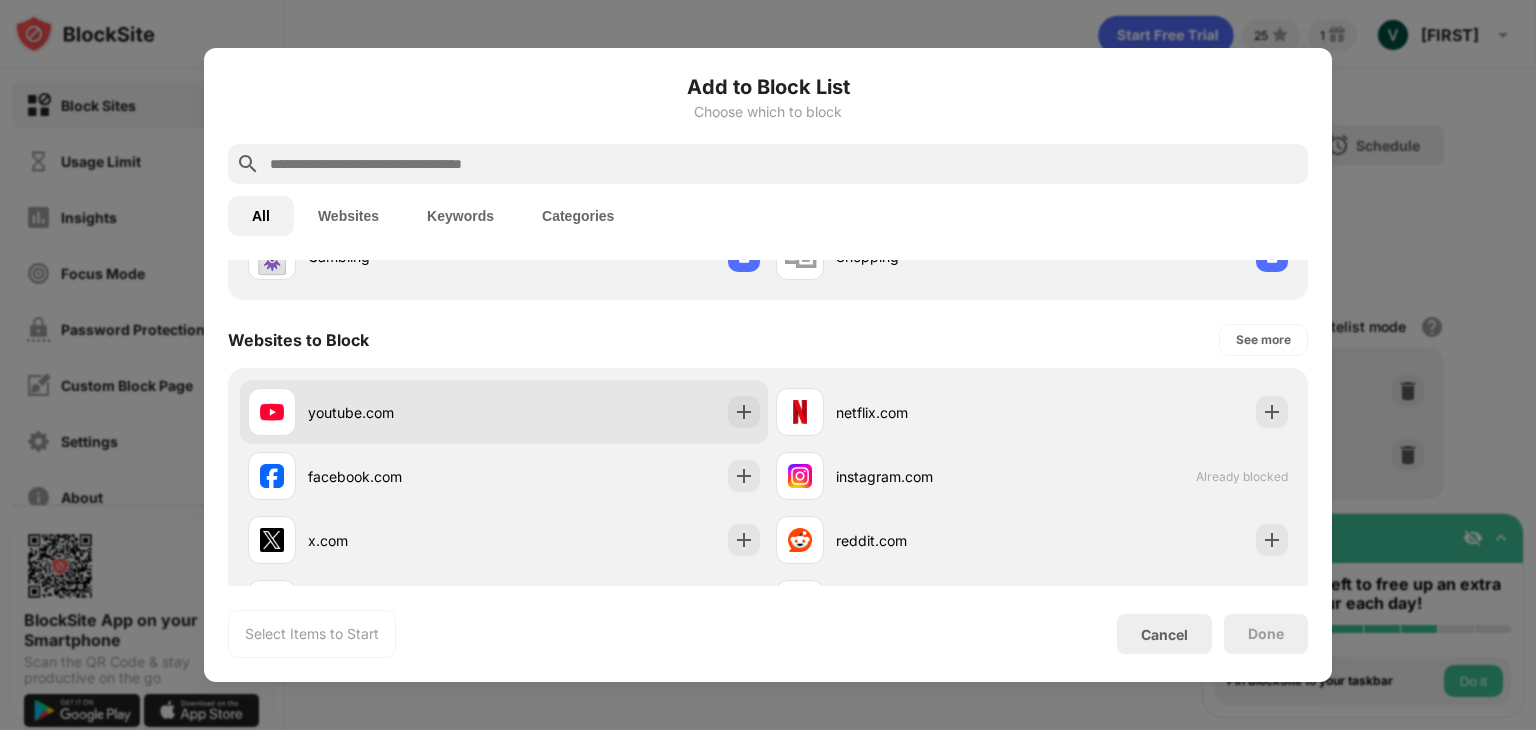 scroll, scrollTop: 238, scrollLeft: 0, axis: vertical 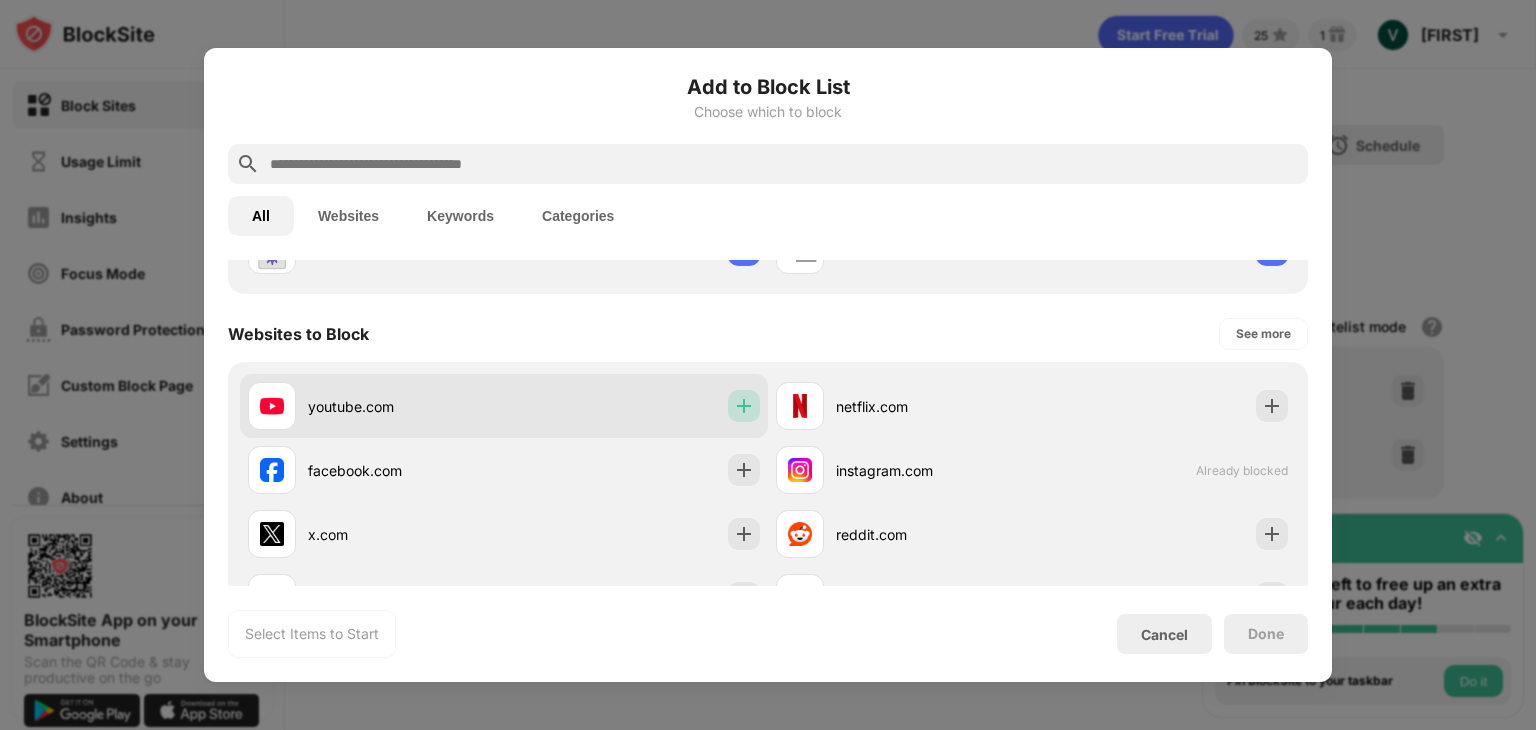 click at bounding box center [744, 406] 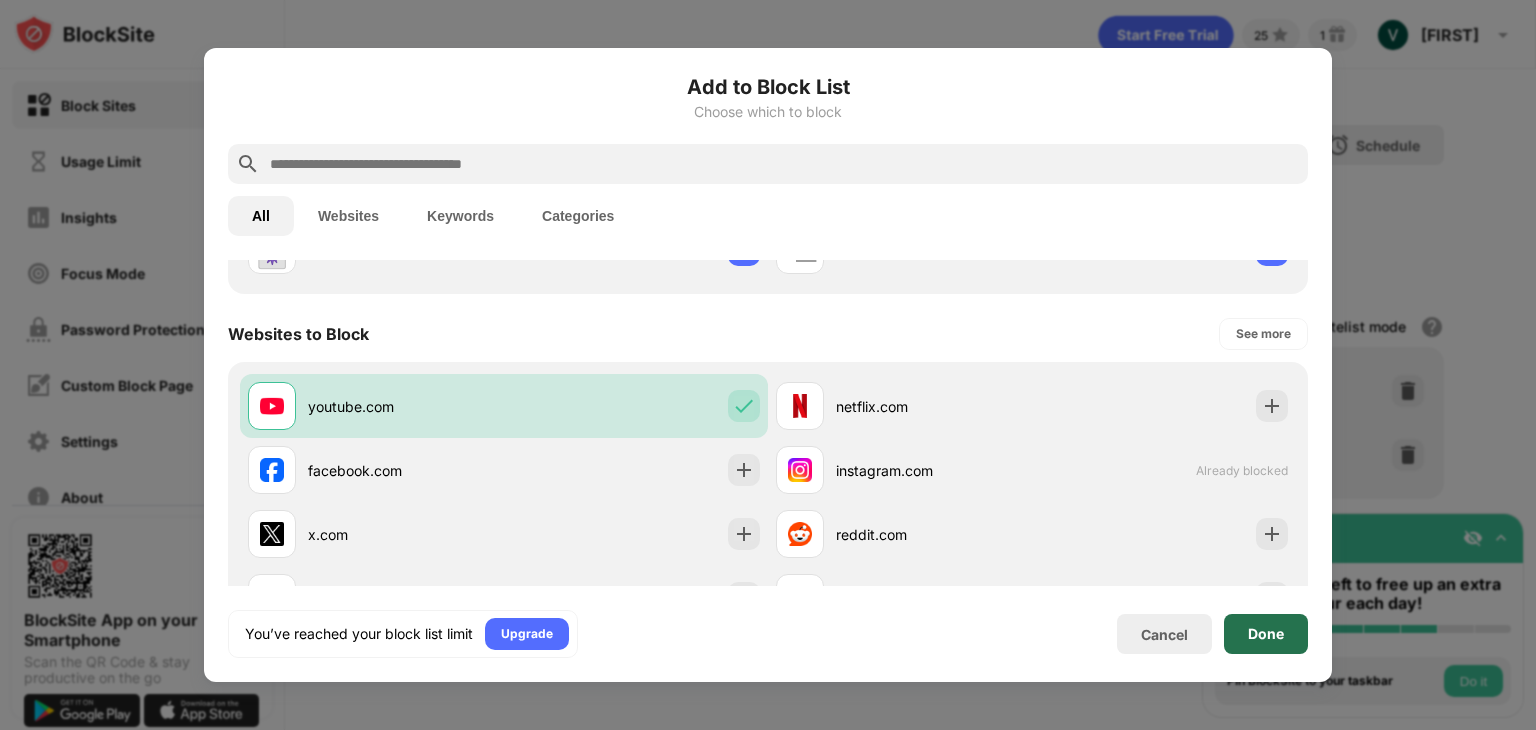 click on "Done" at bounding box center [1266, 634] 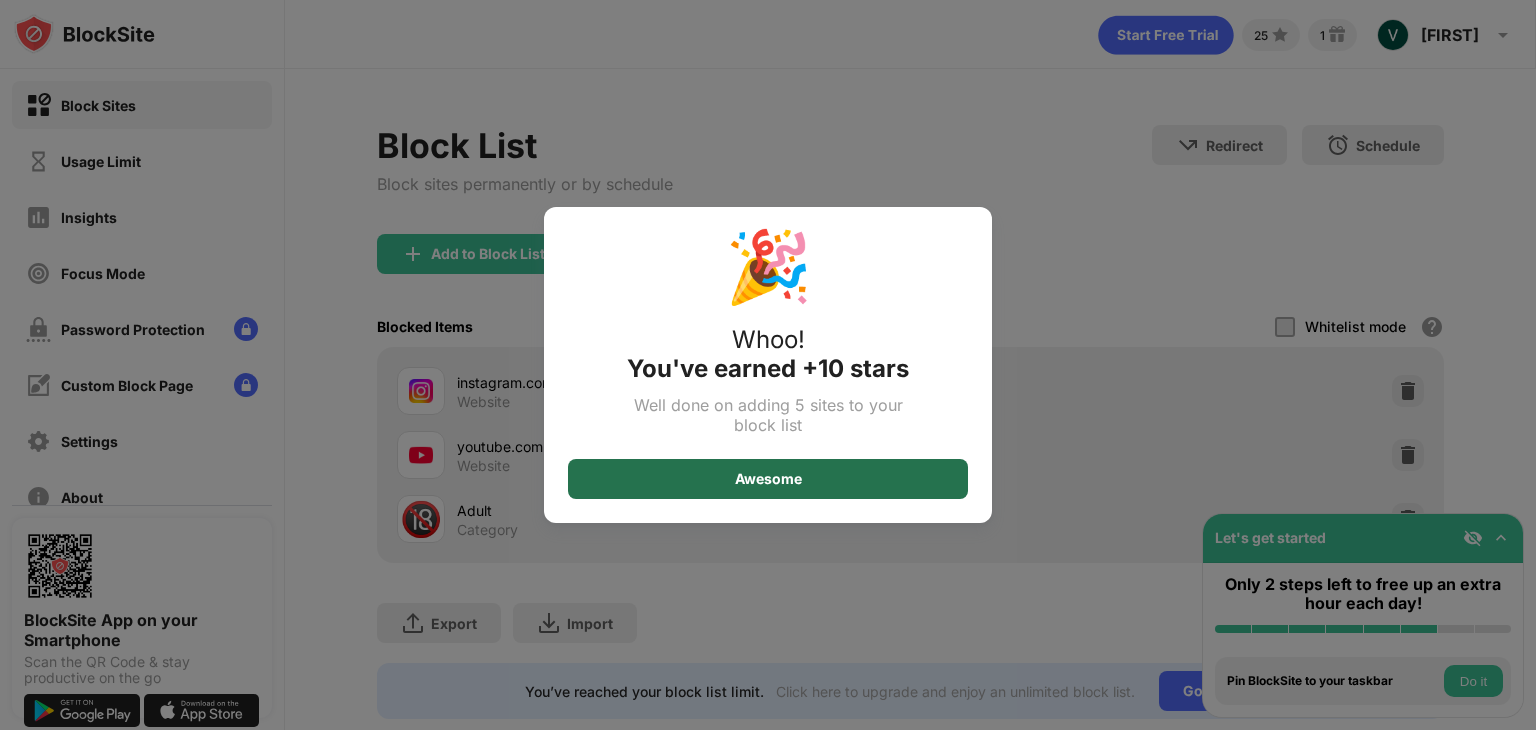 click on "Awesome" at bounding box center (768, 479) 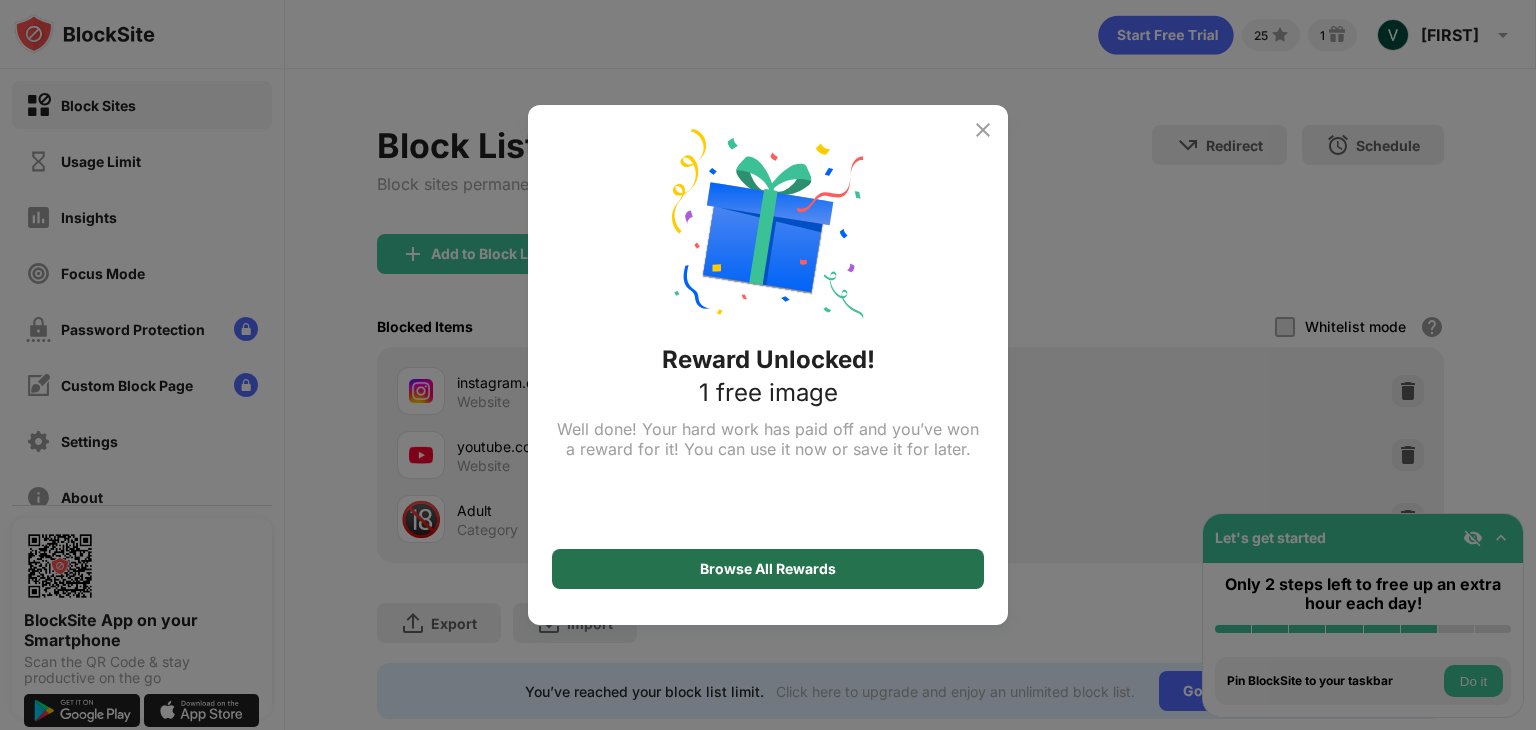 click on "Browse All Rewards" at bounding box center [768, 569] 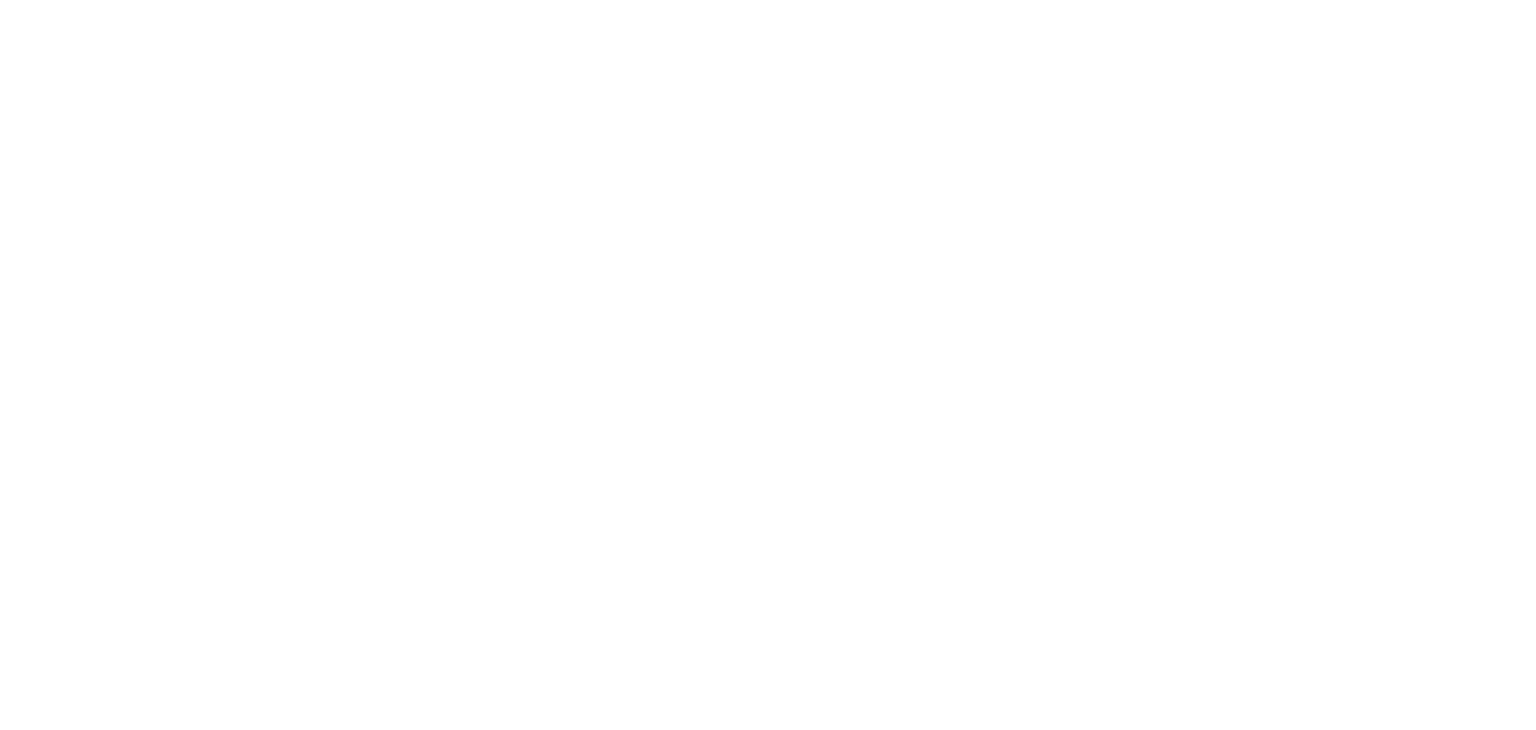 scroll, scrollTop: 0, scrollLeft: 0, axis: both 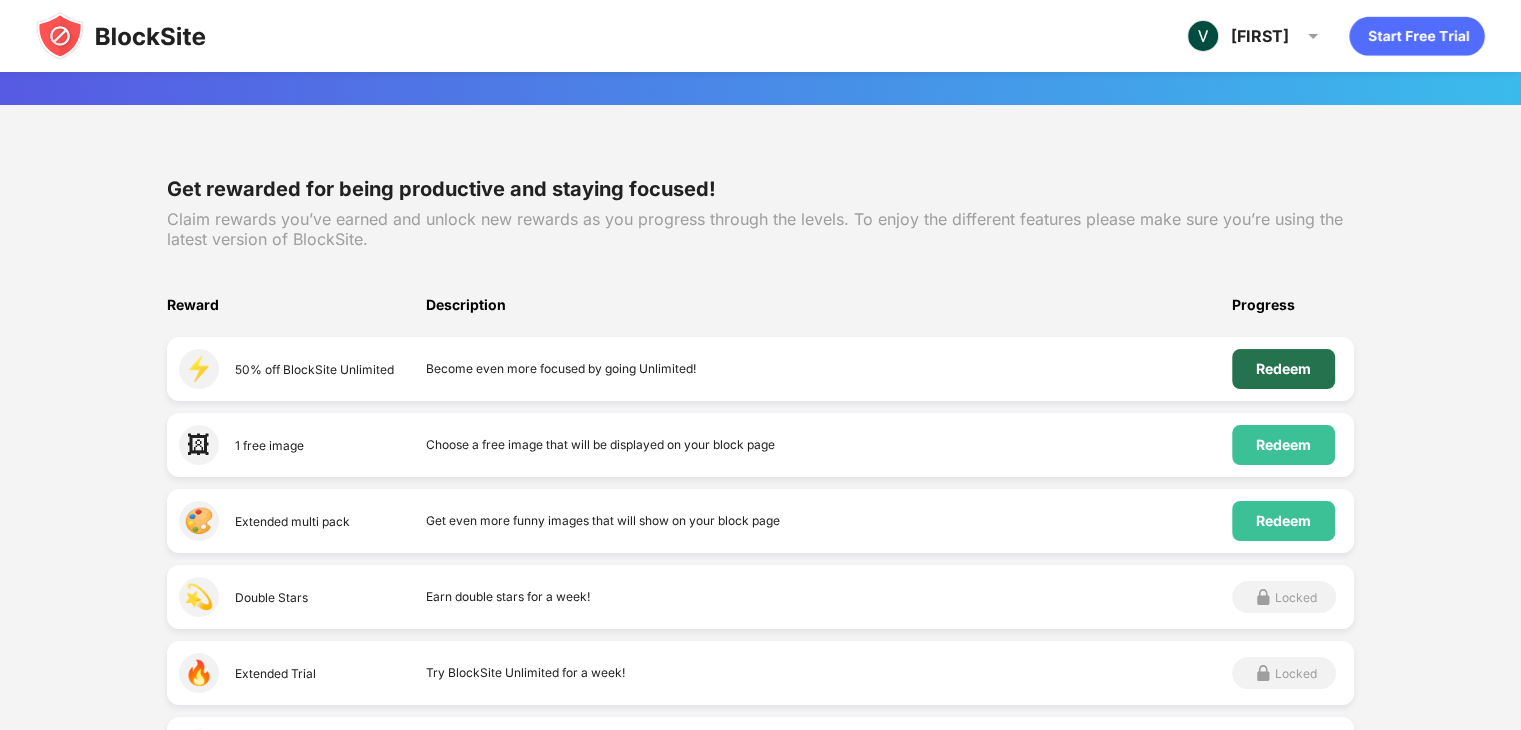 drag, startPoint x: 1281, startPoint y: 369, endPoint x: 1296, endPoint y: 371, distance: 15.132746 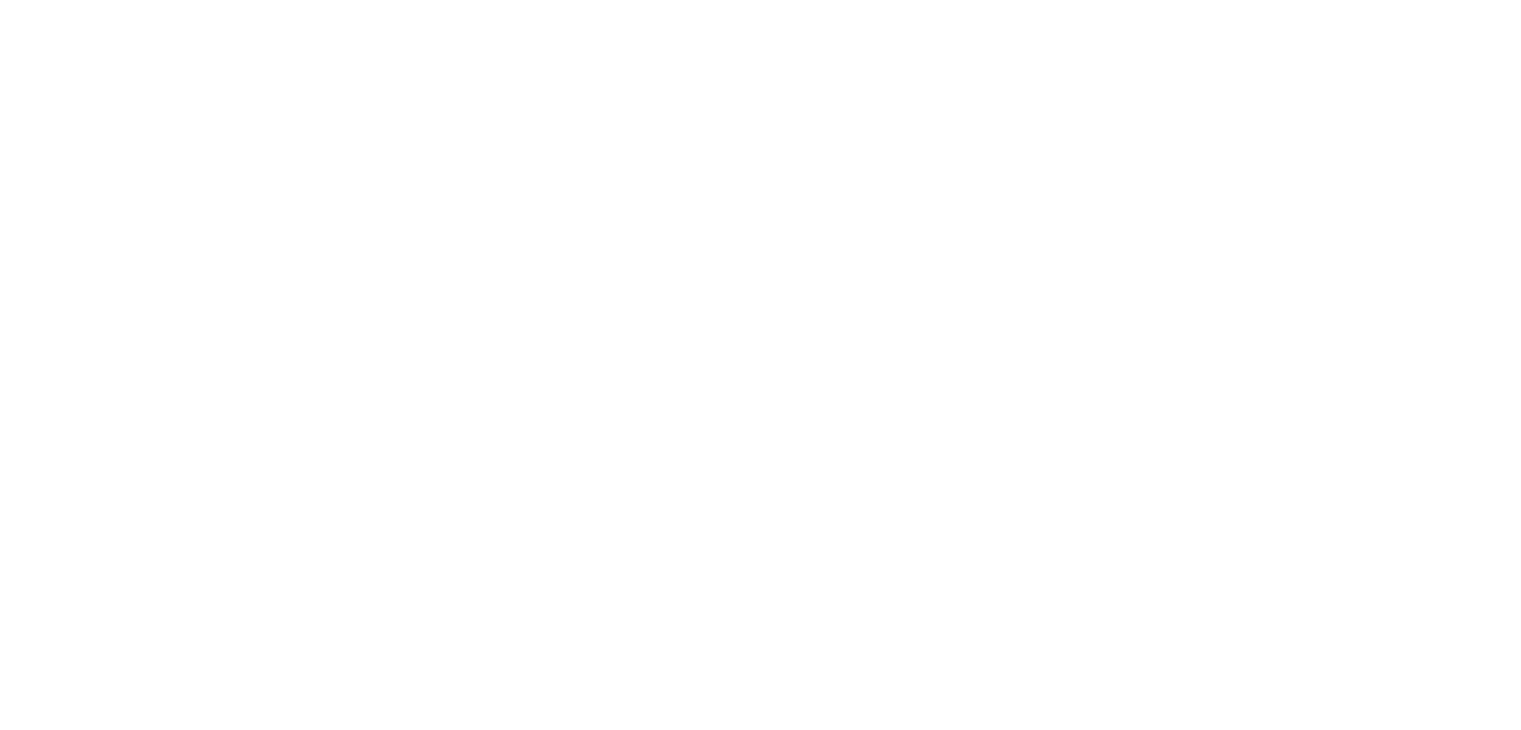 scroll, scrollTop: 0, scrollLeft: 0, axis: both 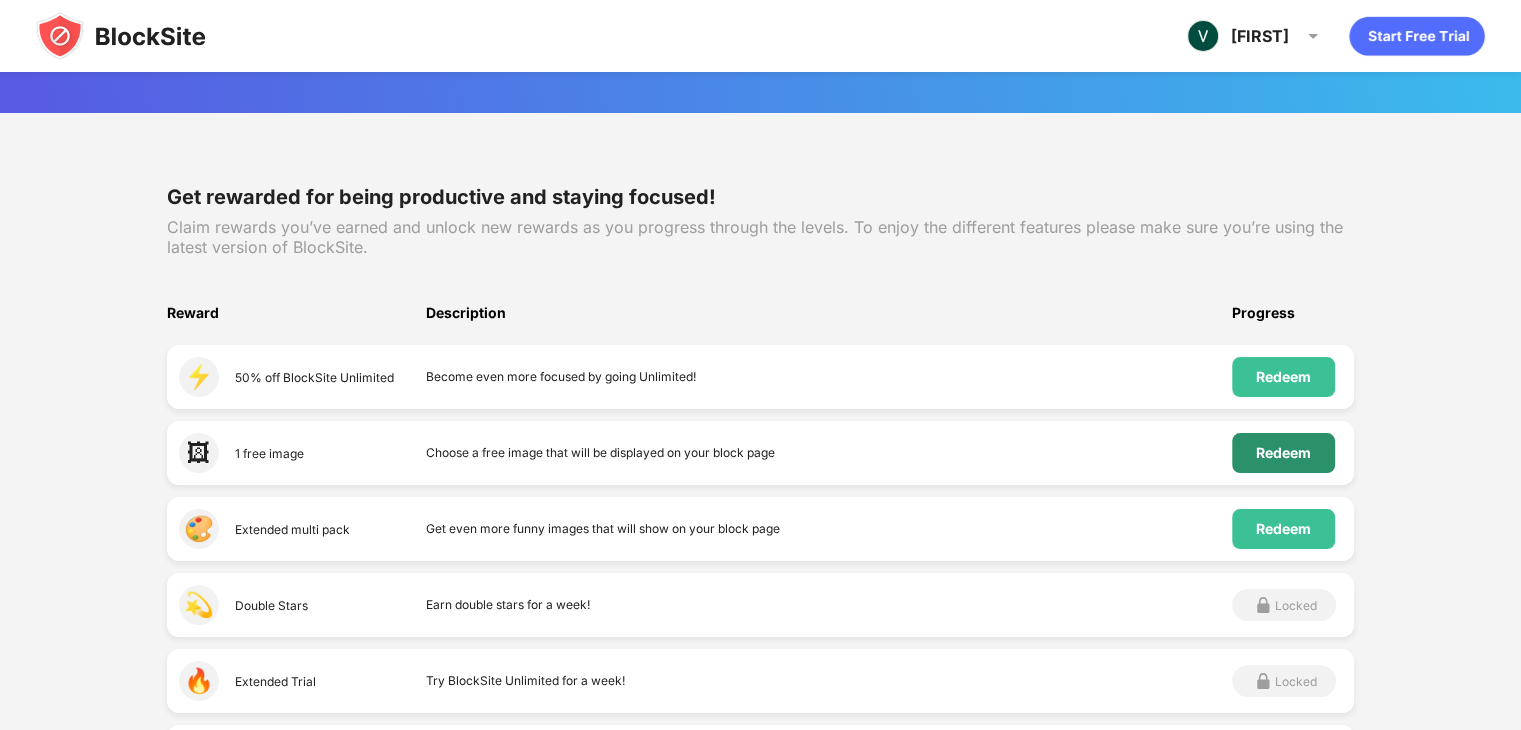 click on "Redeem" at bounding box center (1283, 453) 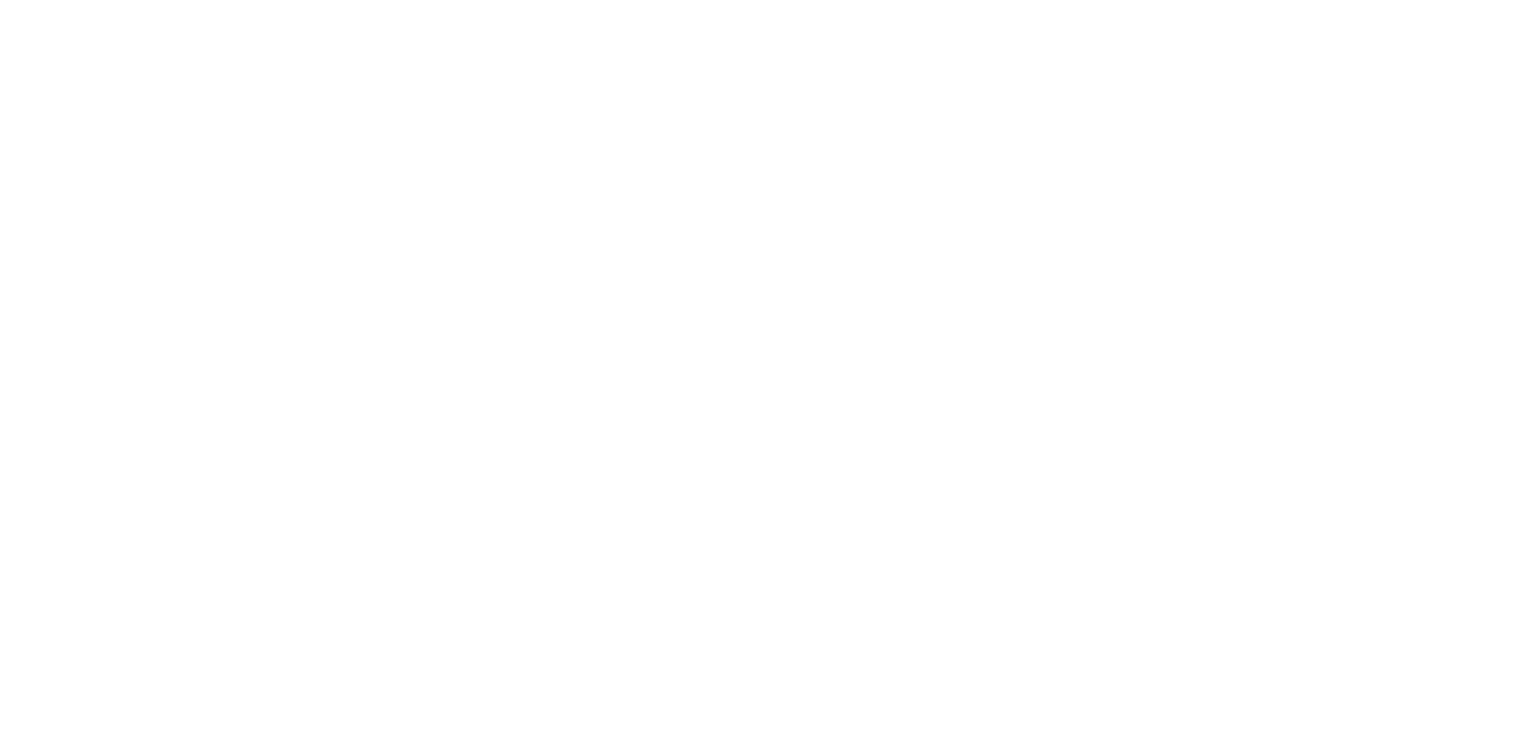 scroll, scrollTop: 0, scrollLeft: 0, axis: both 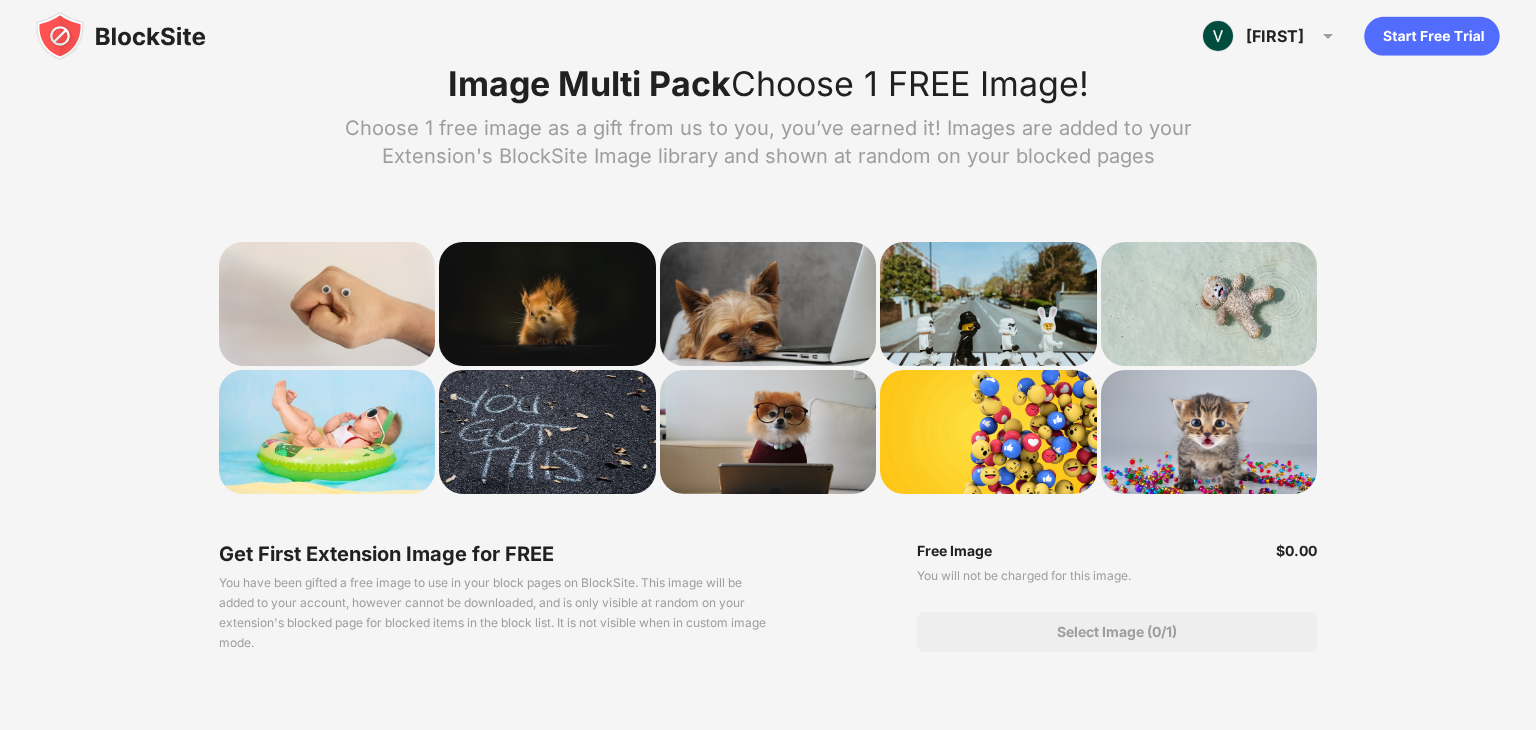 drag, startPoint x: 227, startPoint y: 580, endPoint x: 512, endPoint y: 593, distance: 285.29633 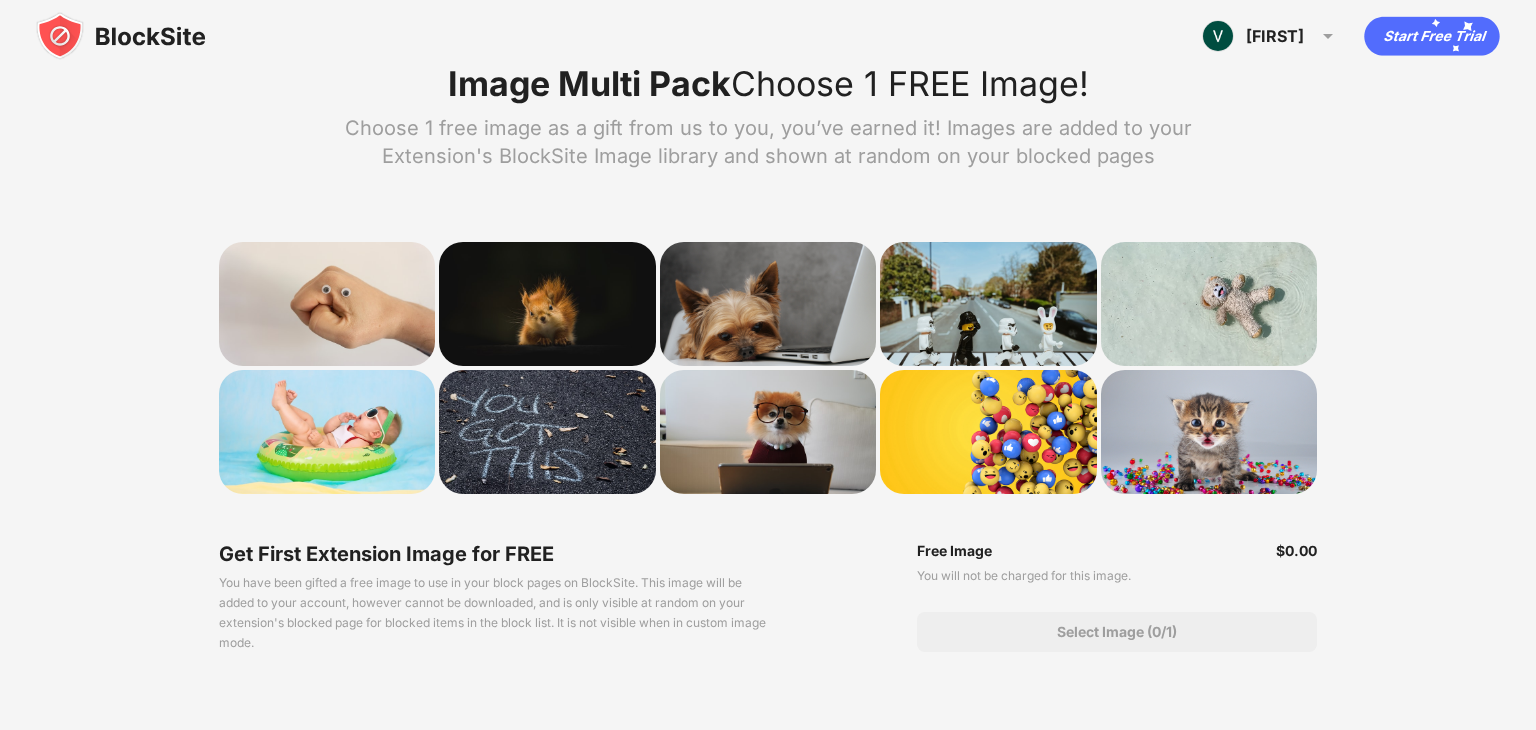 click on "Choose 1 free image as a gift from us to you, you’ve earned it! Images are added to your Extension's BlockSite Image library and shown at random on your blocked pages" at bounding box center [768, 142] 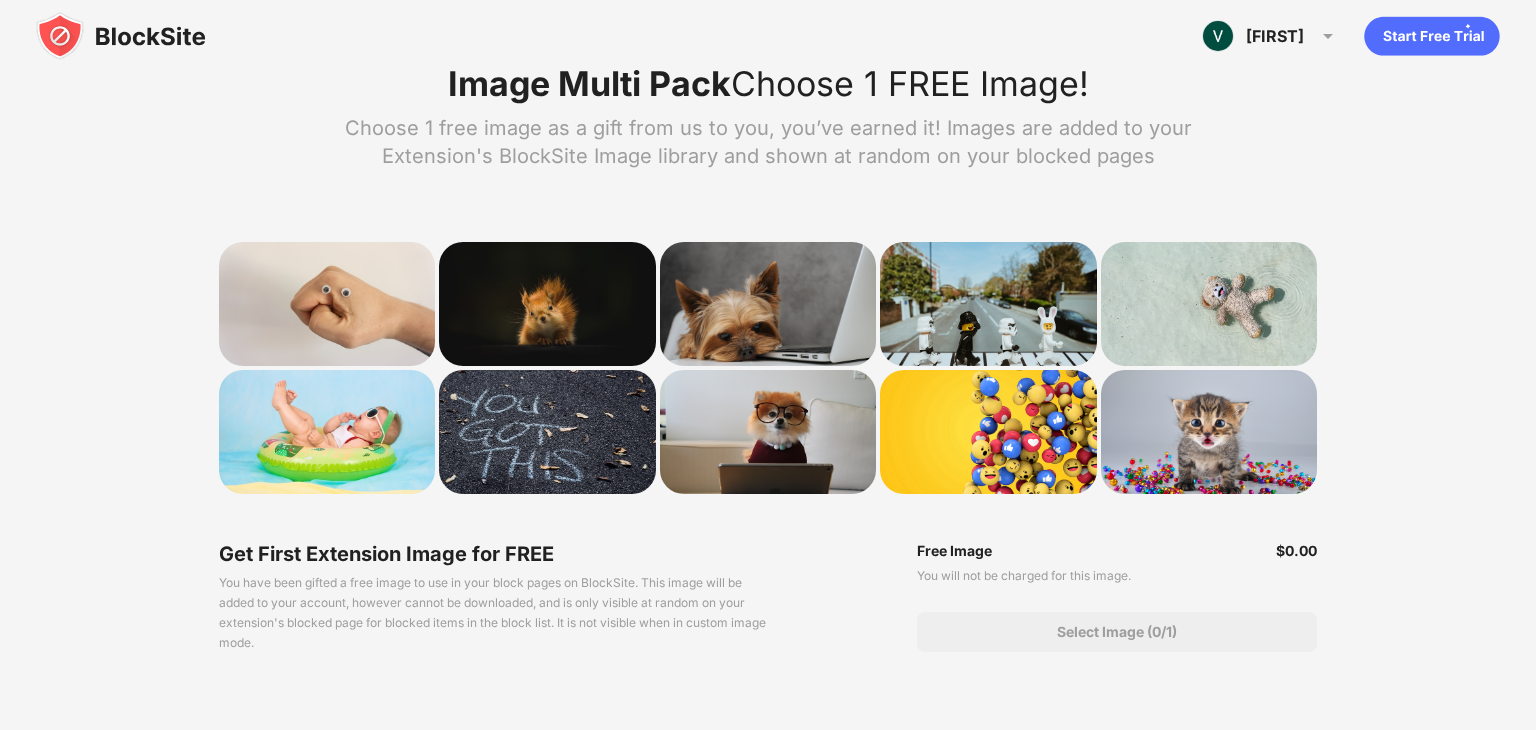 click on "Choose 1 free image as a gift from us to you, you’ve earned it! Images are added to your Extension's BlockSite Image library and shown at random on your blocked pages" at bounding box center [768, 142] 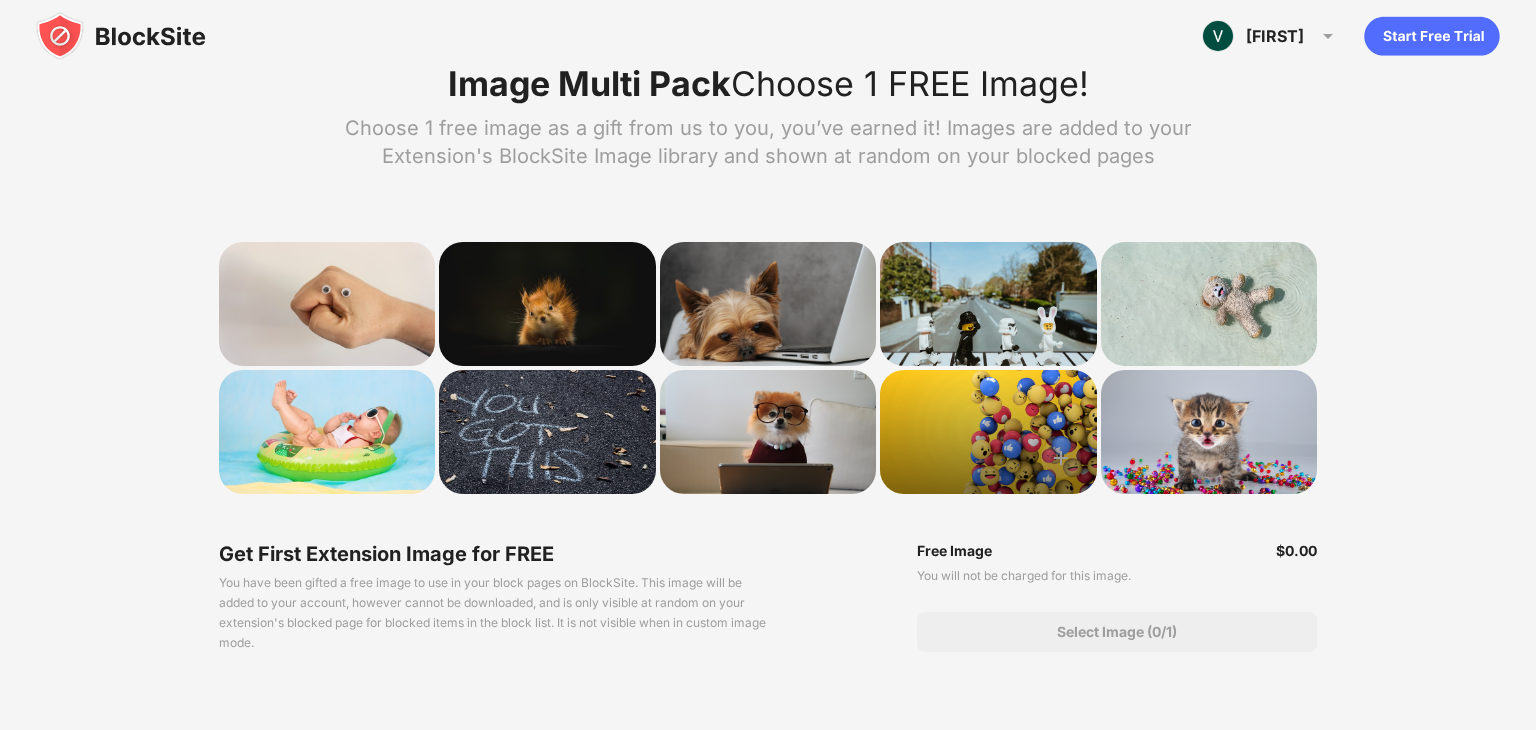 click at bounding box center (988, 432) 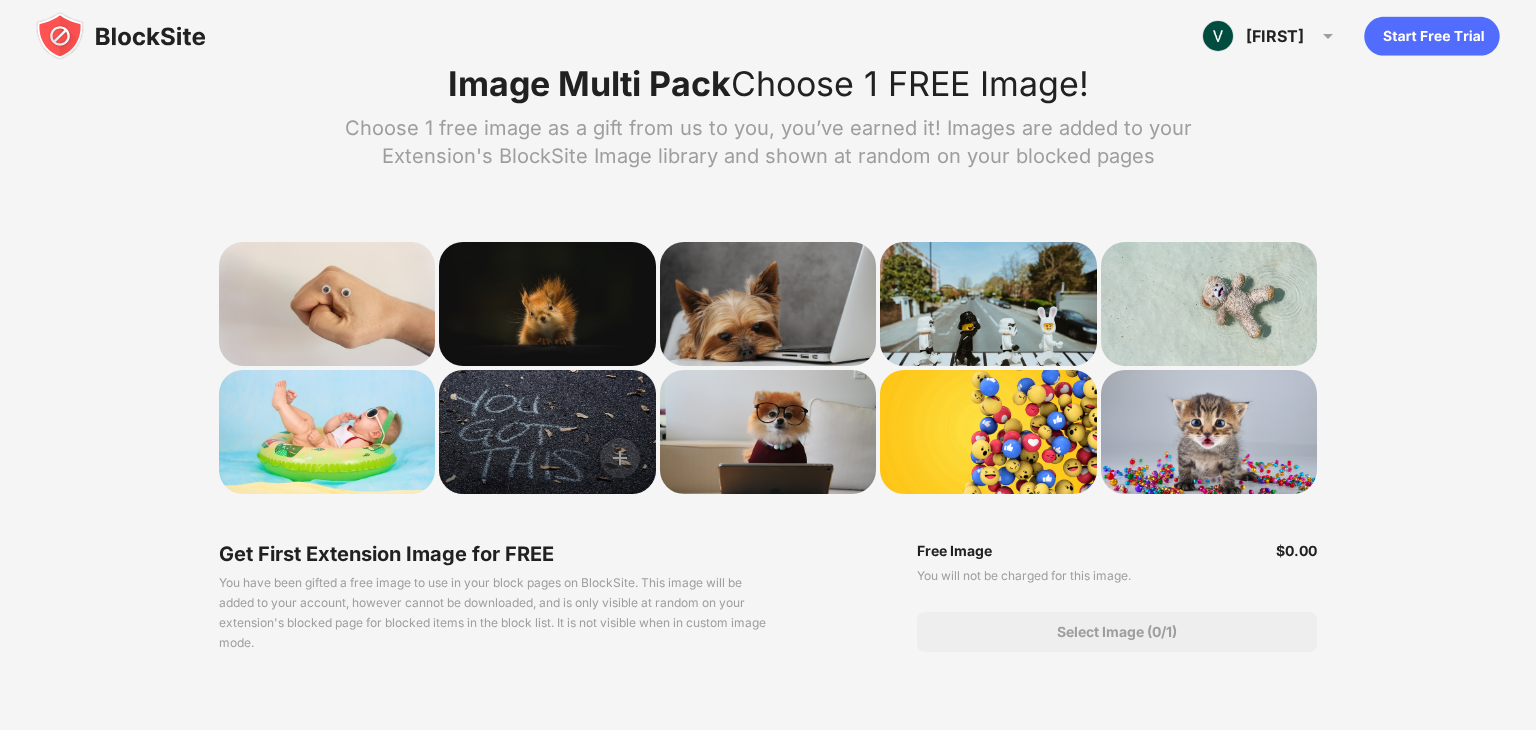 click at bounding box center (547, 432) 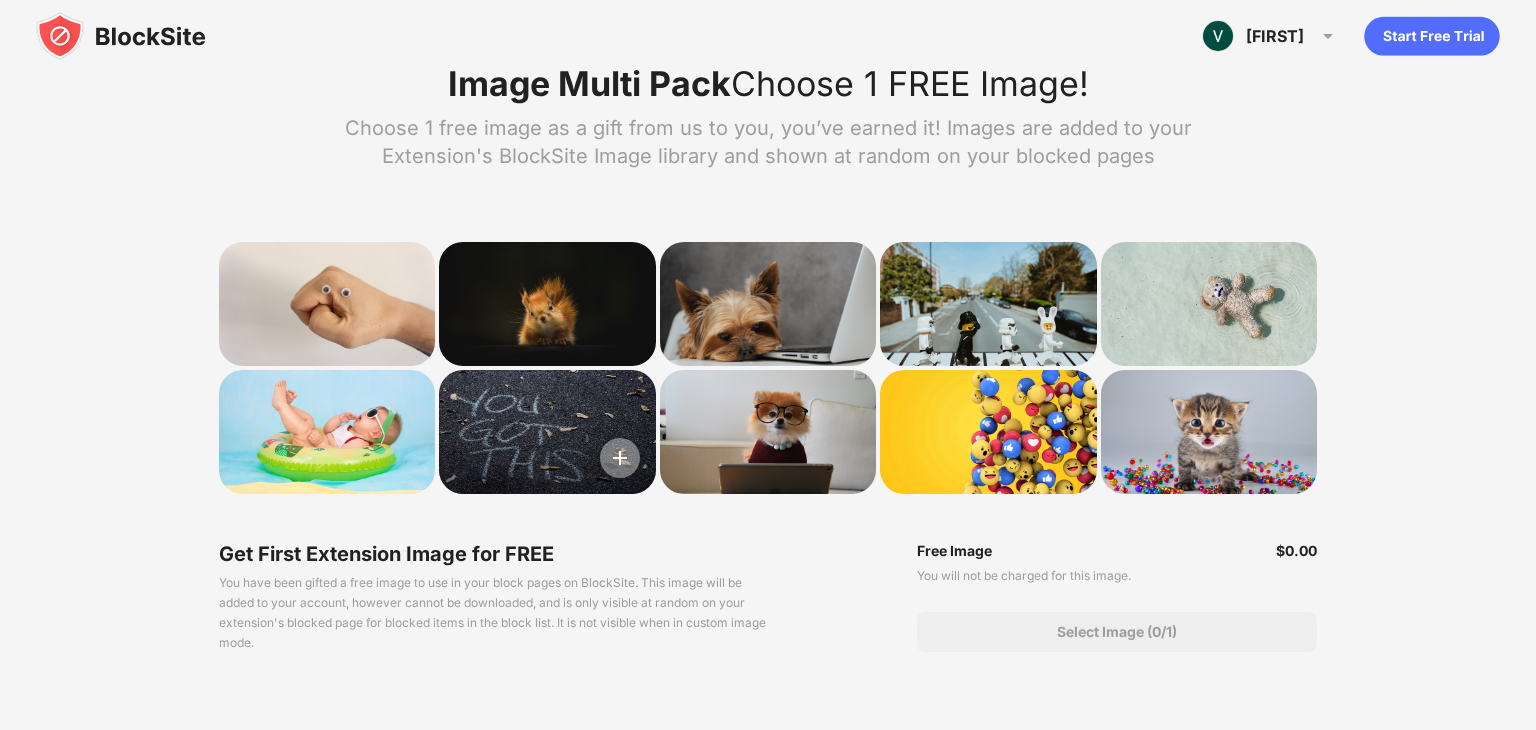 click at bounding box center (620, 458) 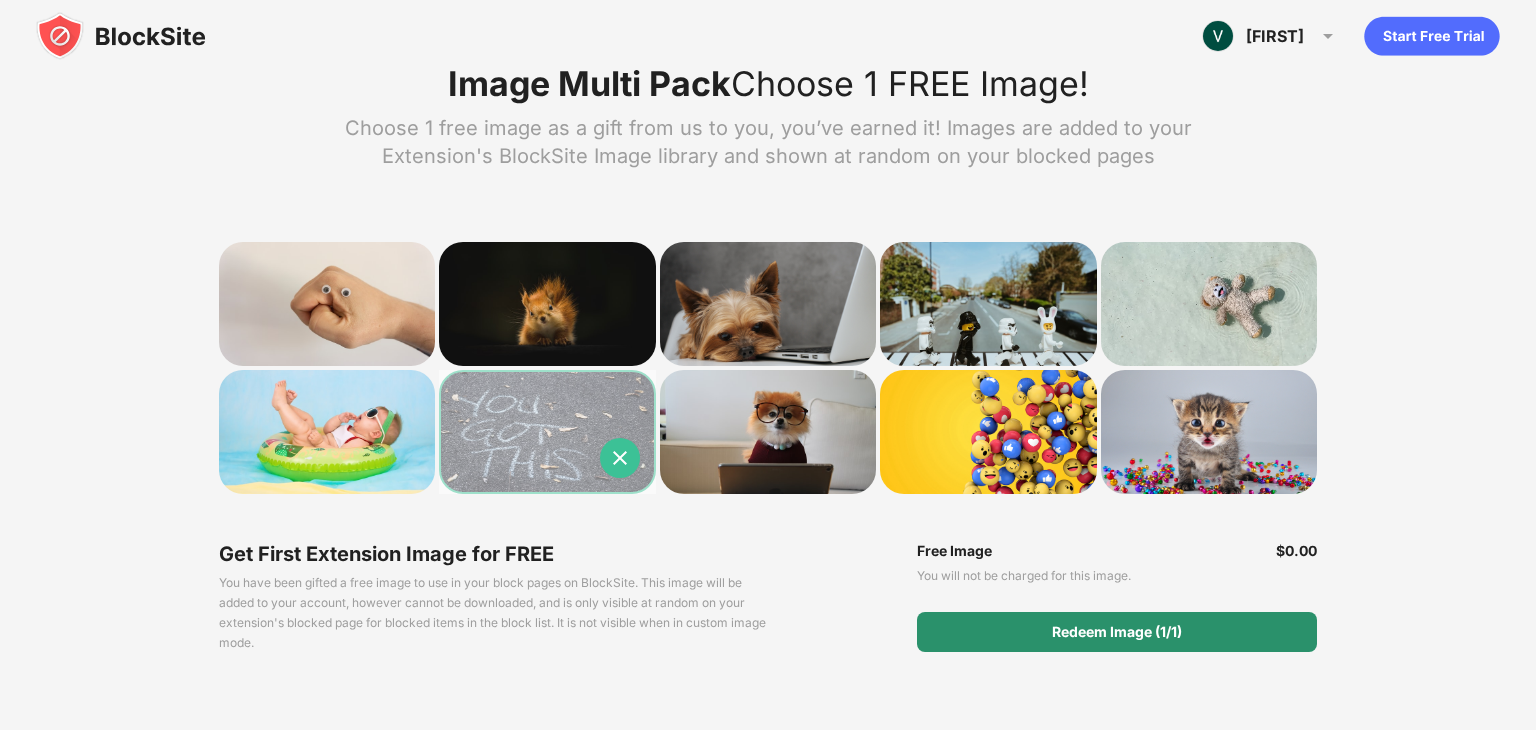click on "Redeem Image (1/1)" at bounding box center [1117, 632] 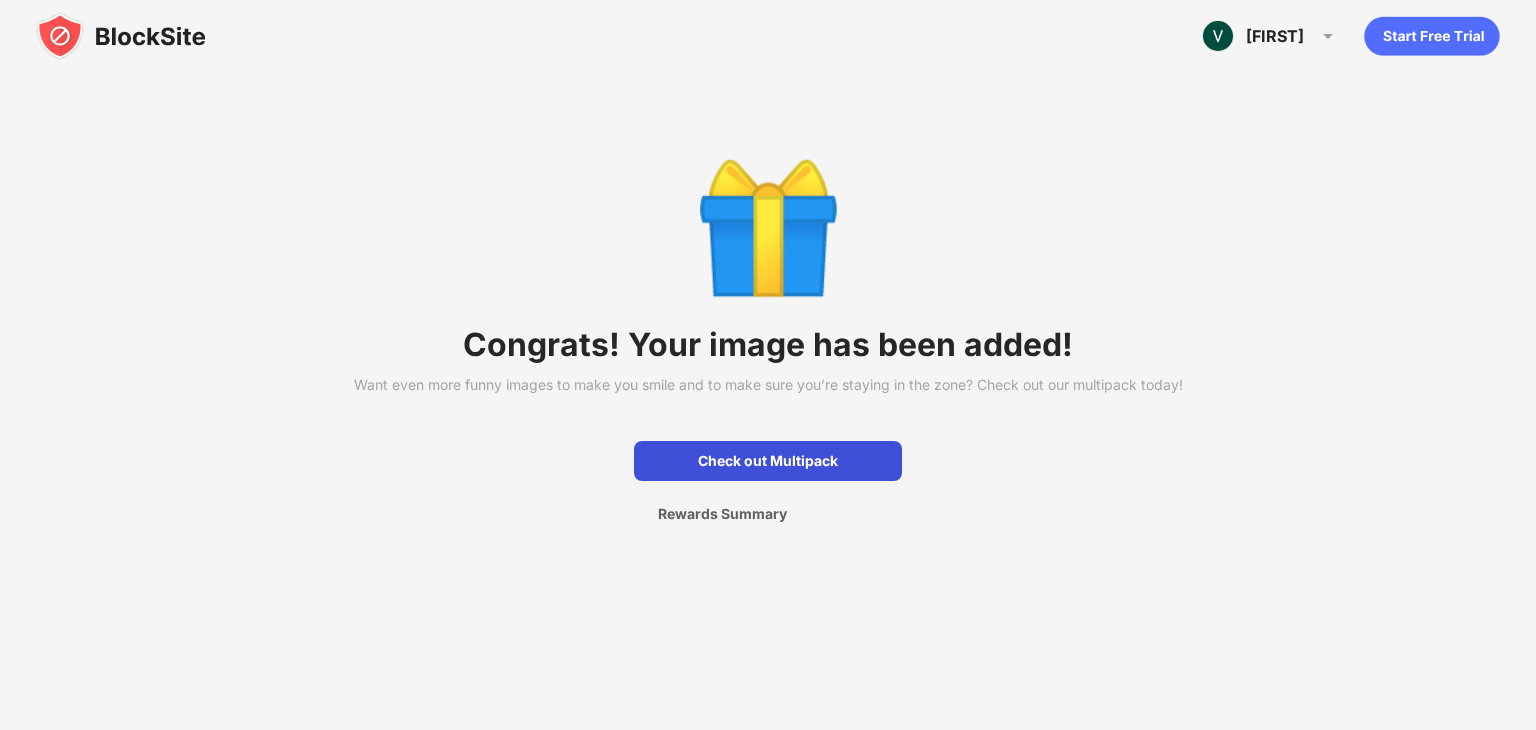 click on "Check out Multipack" at bounding box center [768, 461] 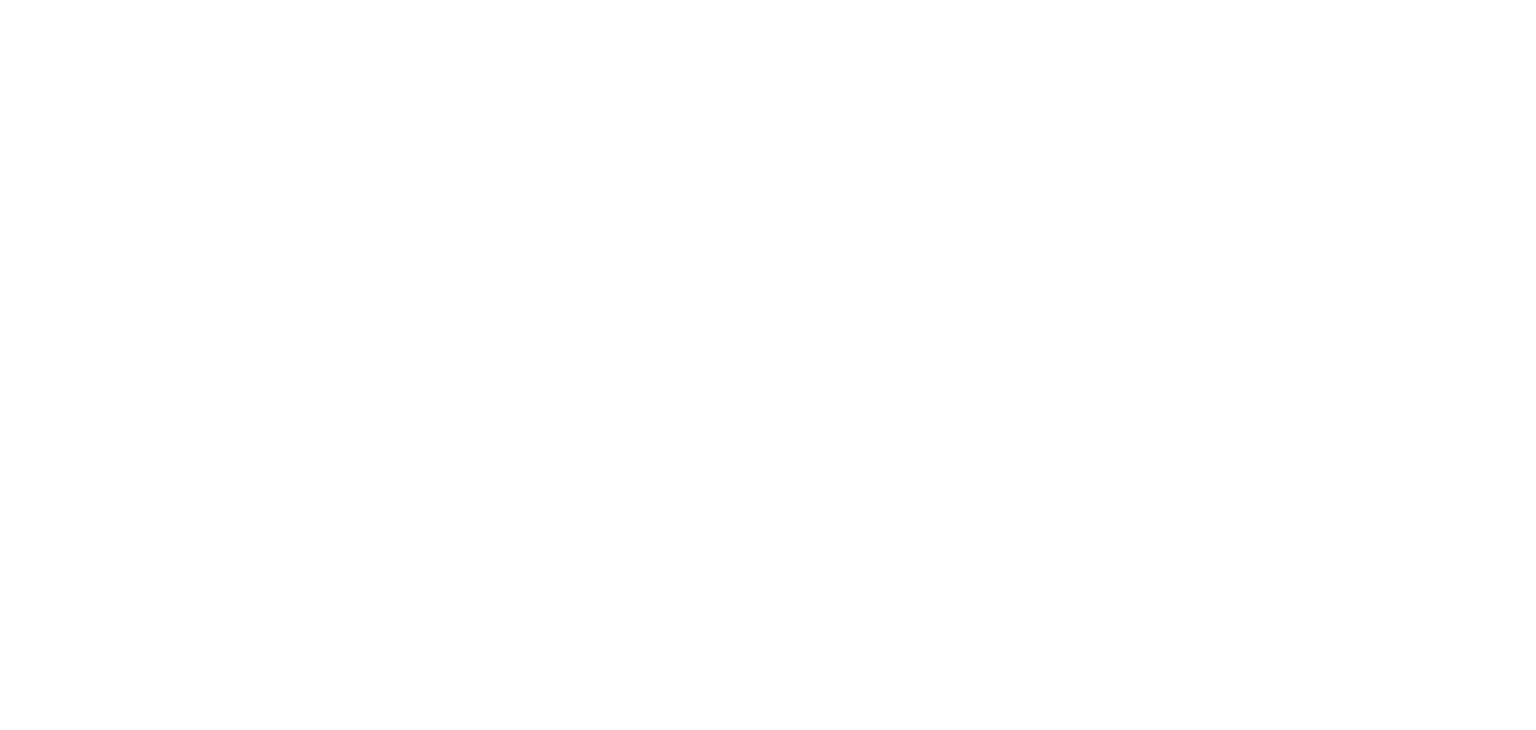 scroll, scrollTop: 0, scrollLeft: 0, axis: both 